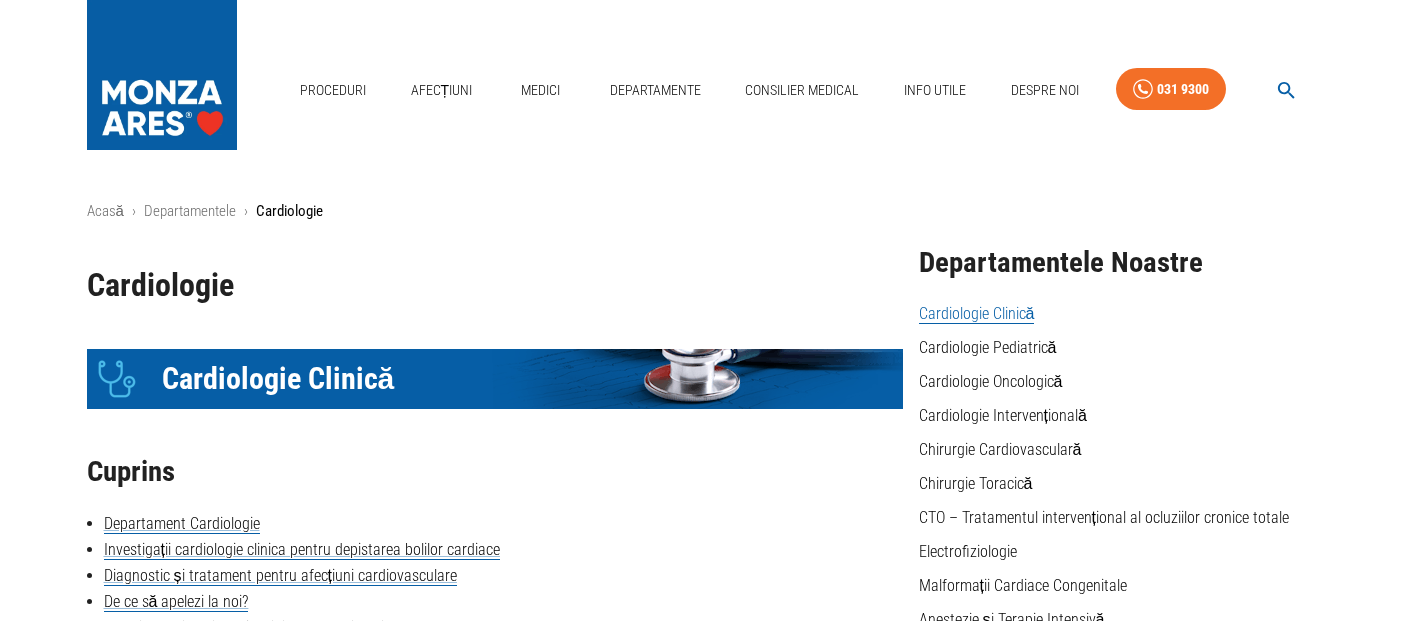 scroll, scrollTop: 0, scrollLeft: 0, axis: both 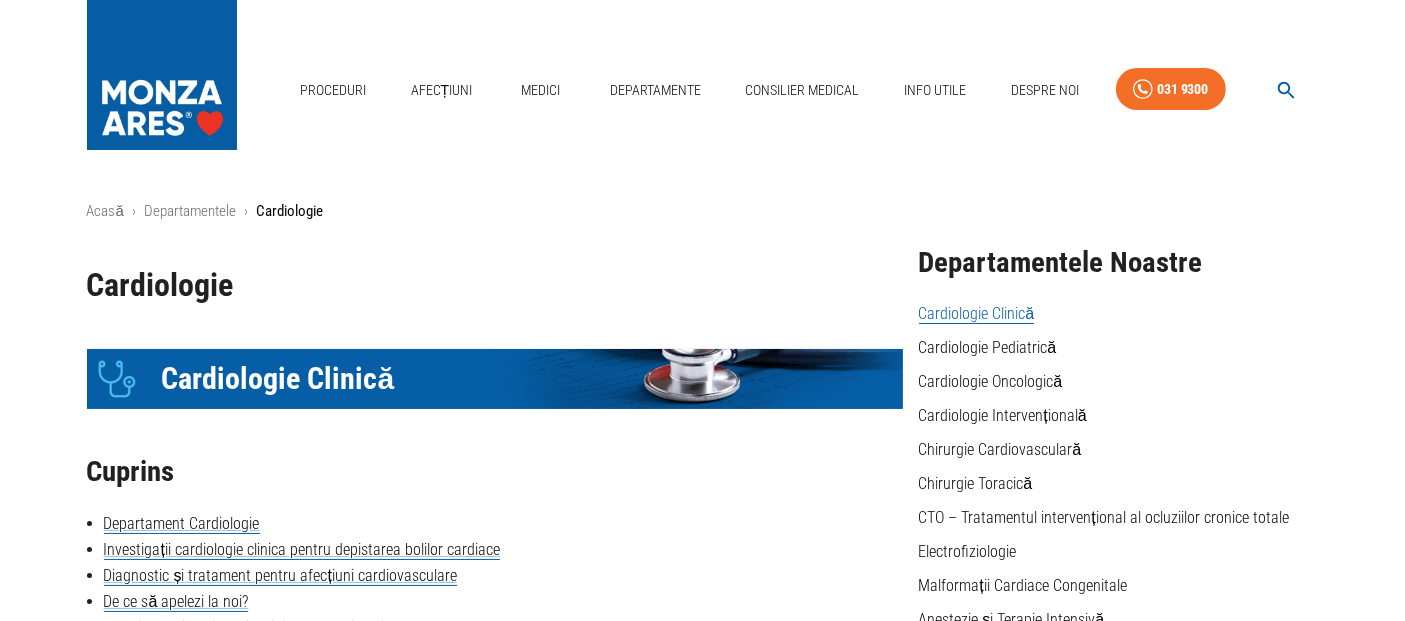 click 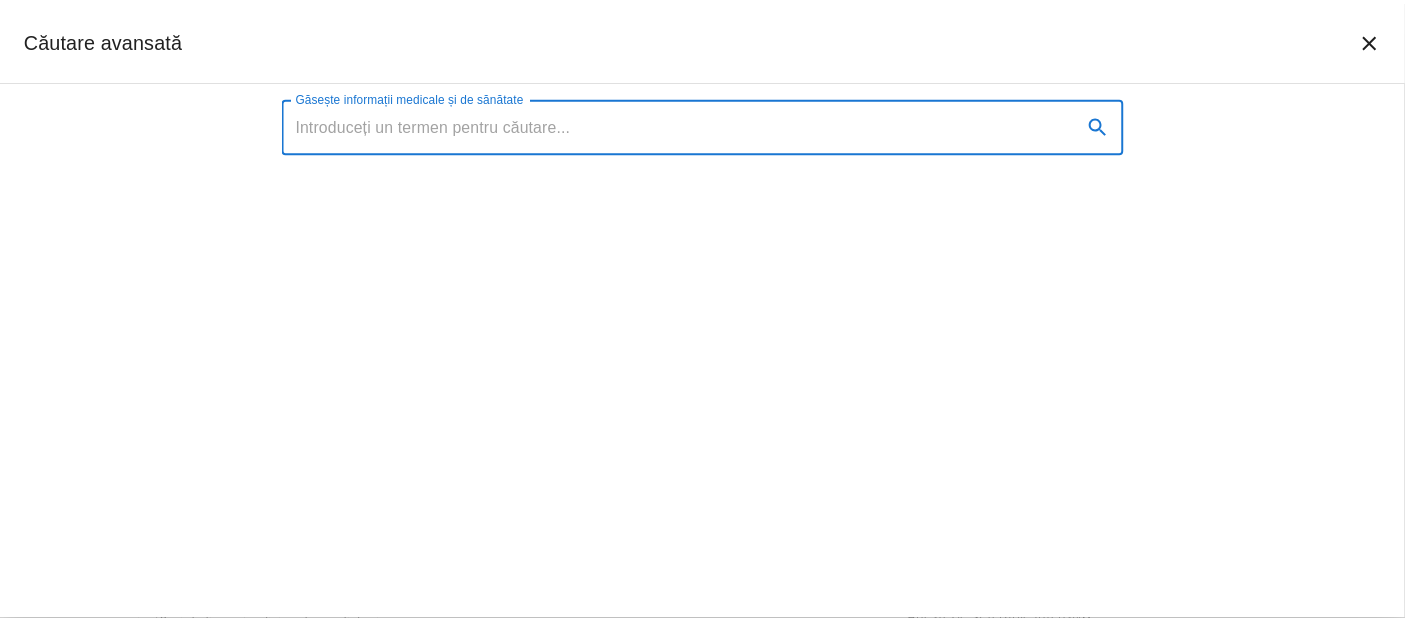 scroll, scrollTop: 0, scrollLeft: 0, axis: both 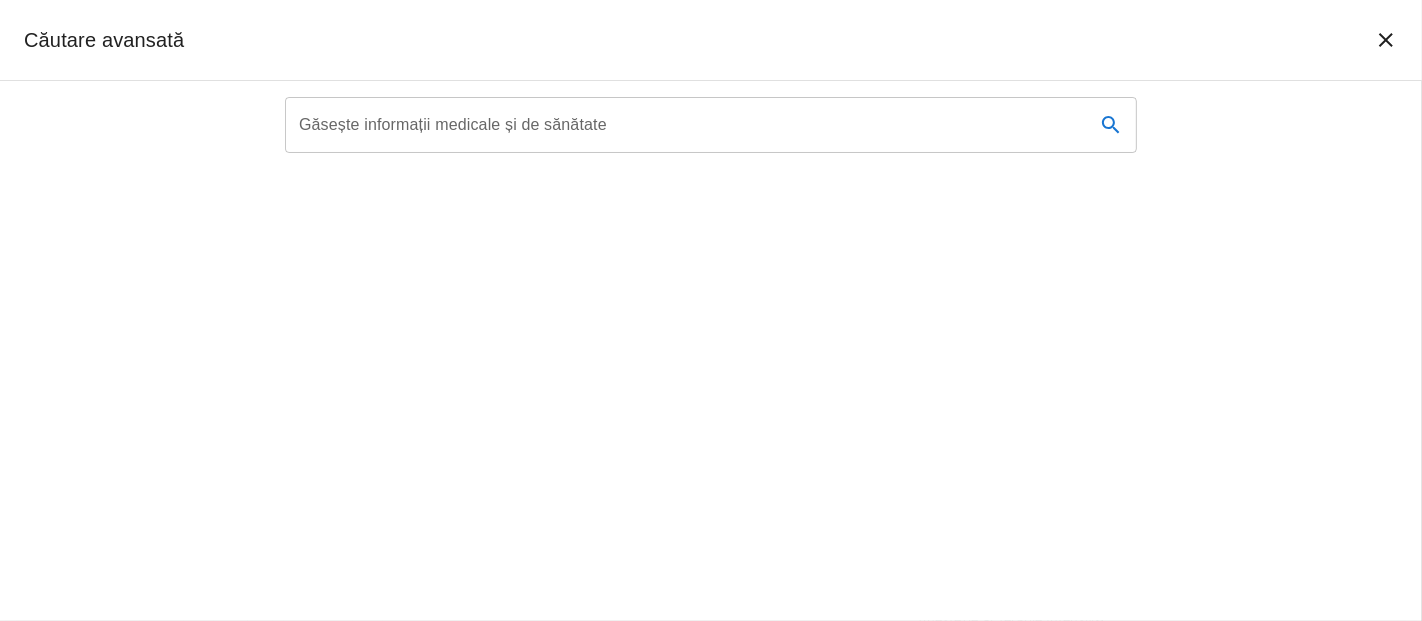 type on "bad" 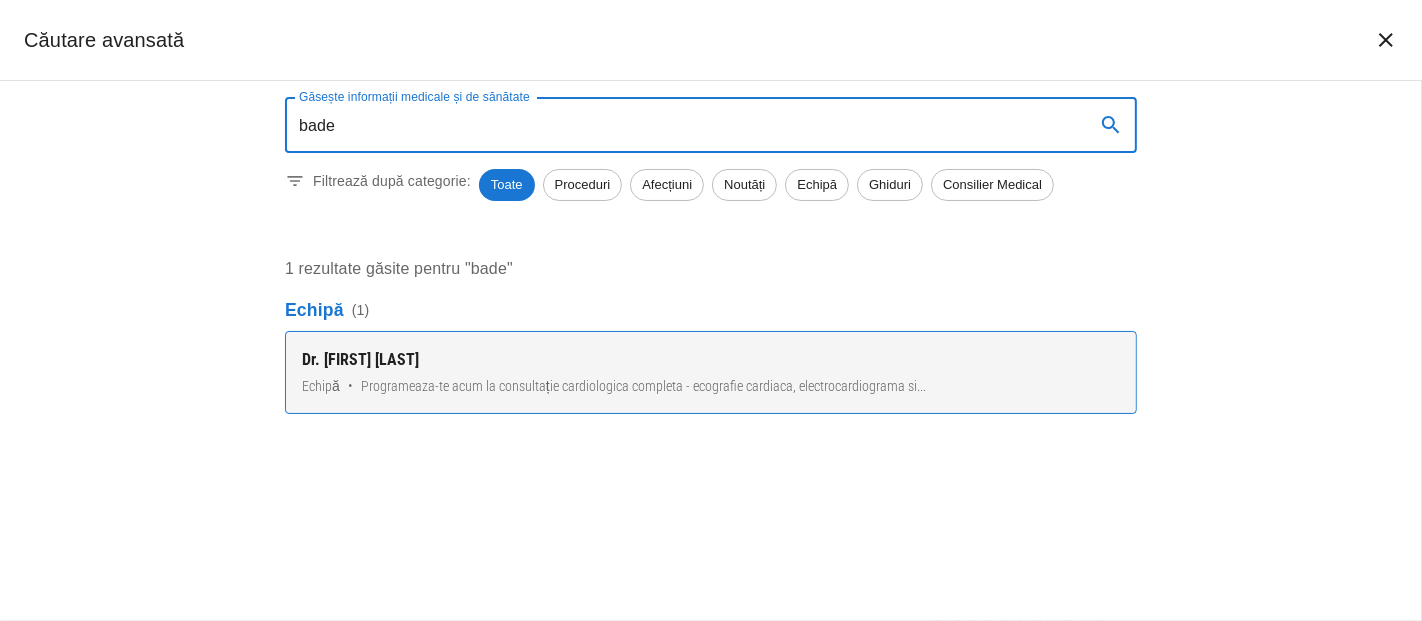 type on "bade" 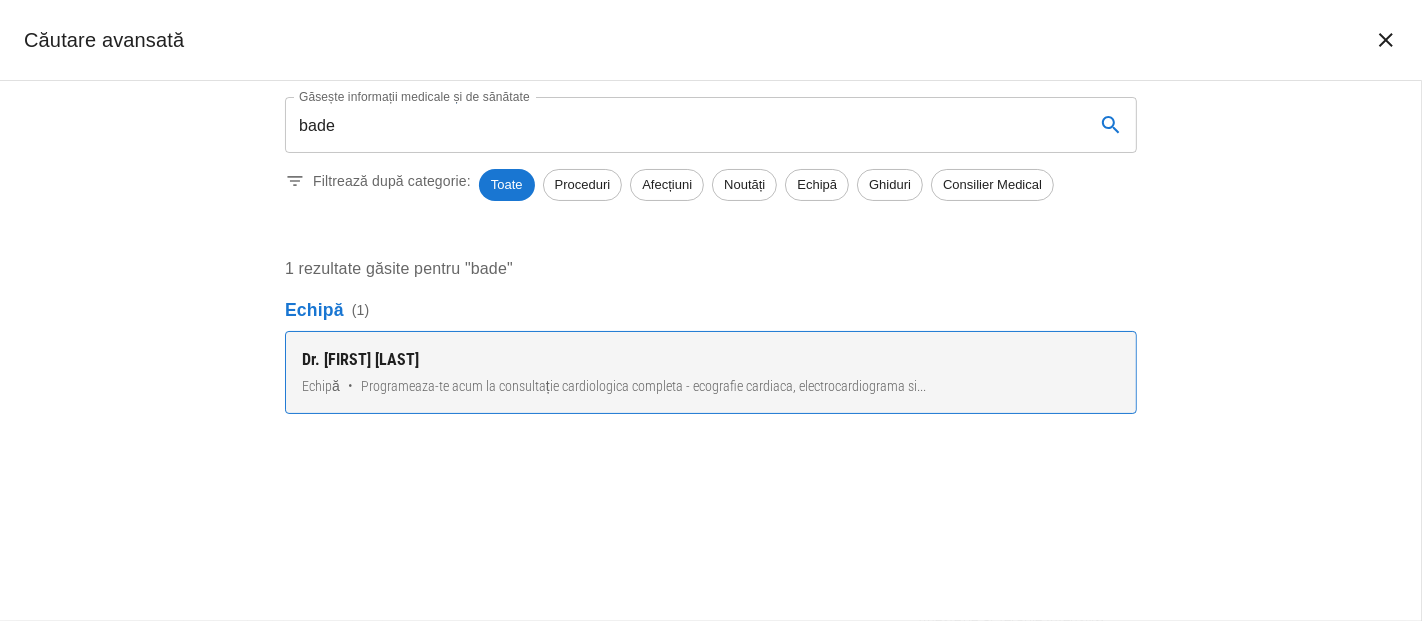 click on "Dr. [FIRST] [LAST]" at bounding box center (711, 360) 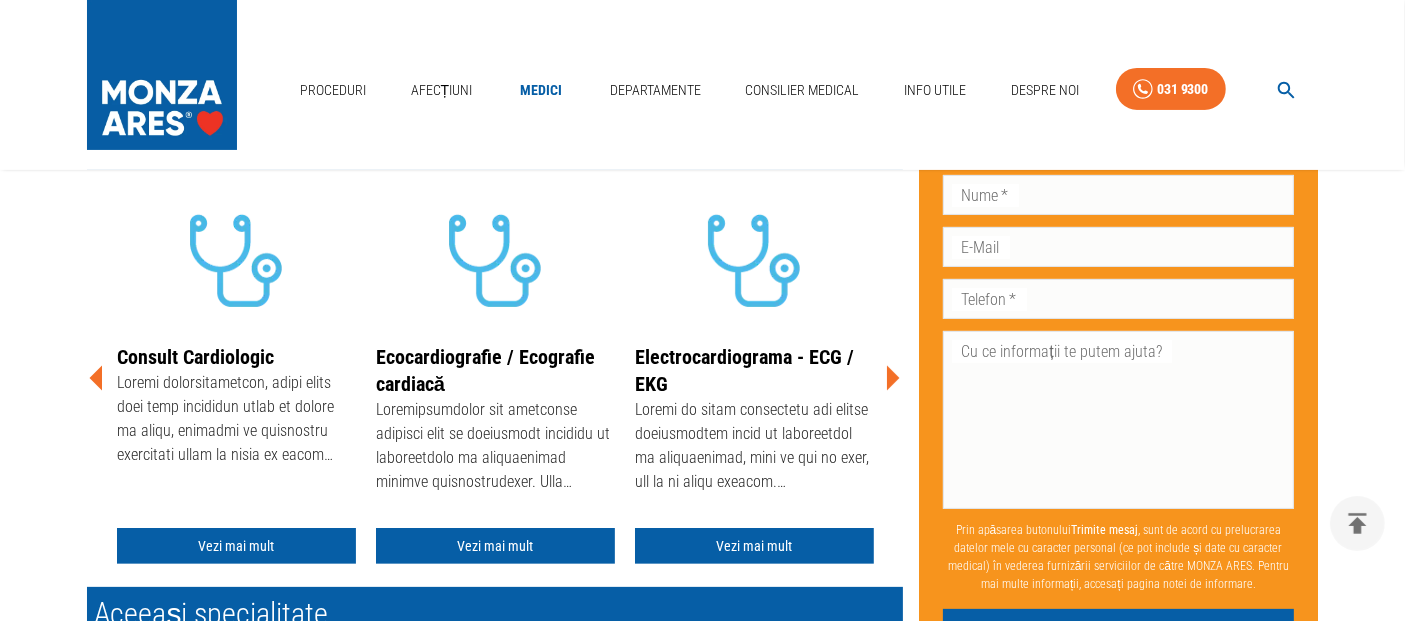 scroll, scrollTop: 555, scrollLeft: 0, axis: vertical 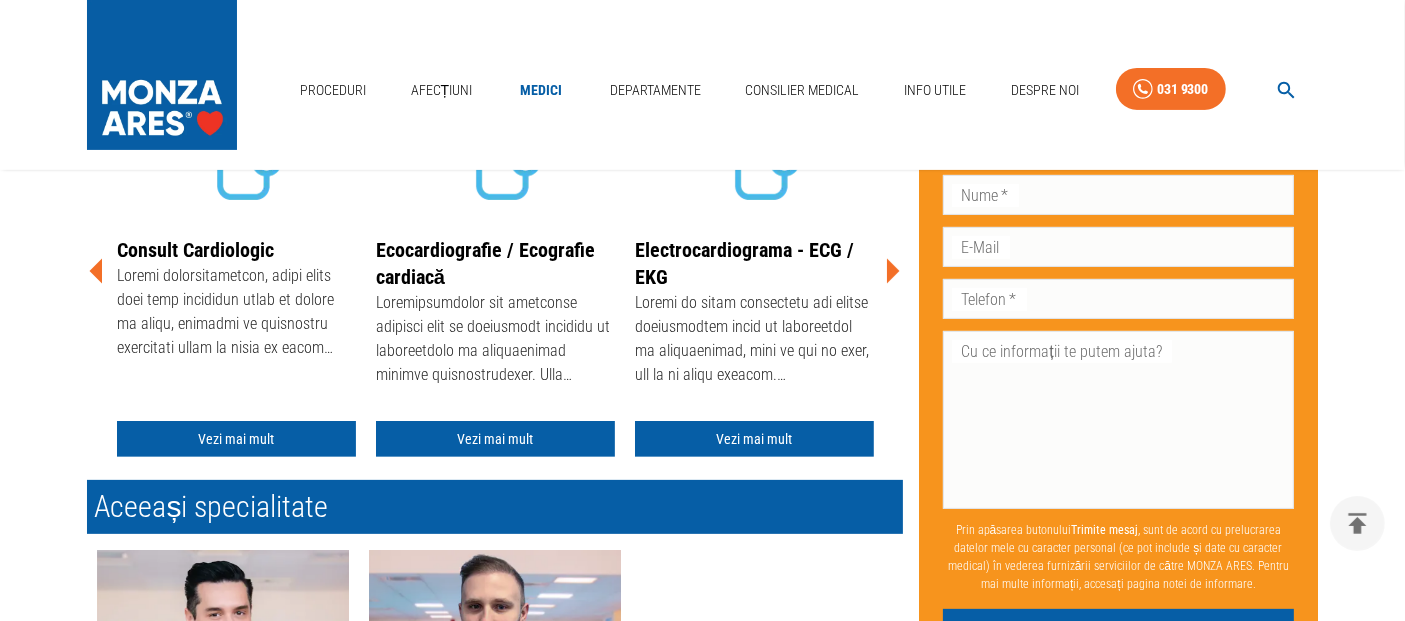 click 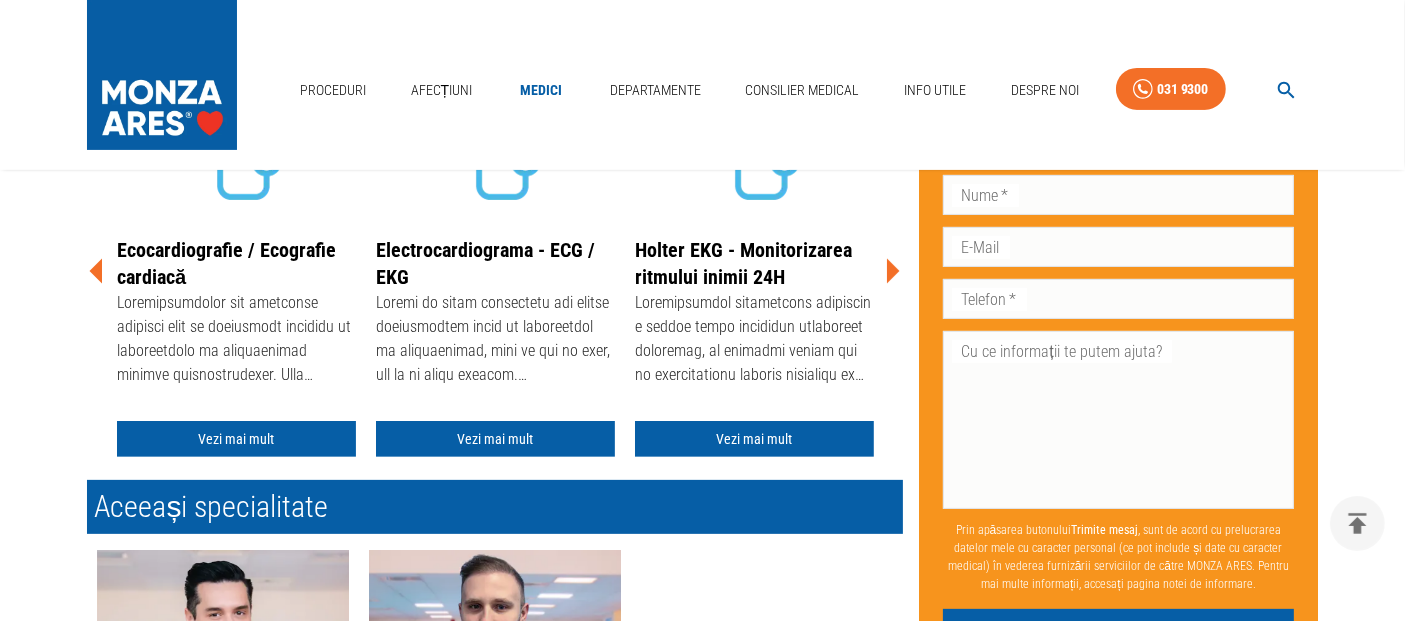 click 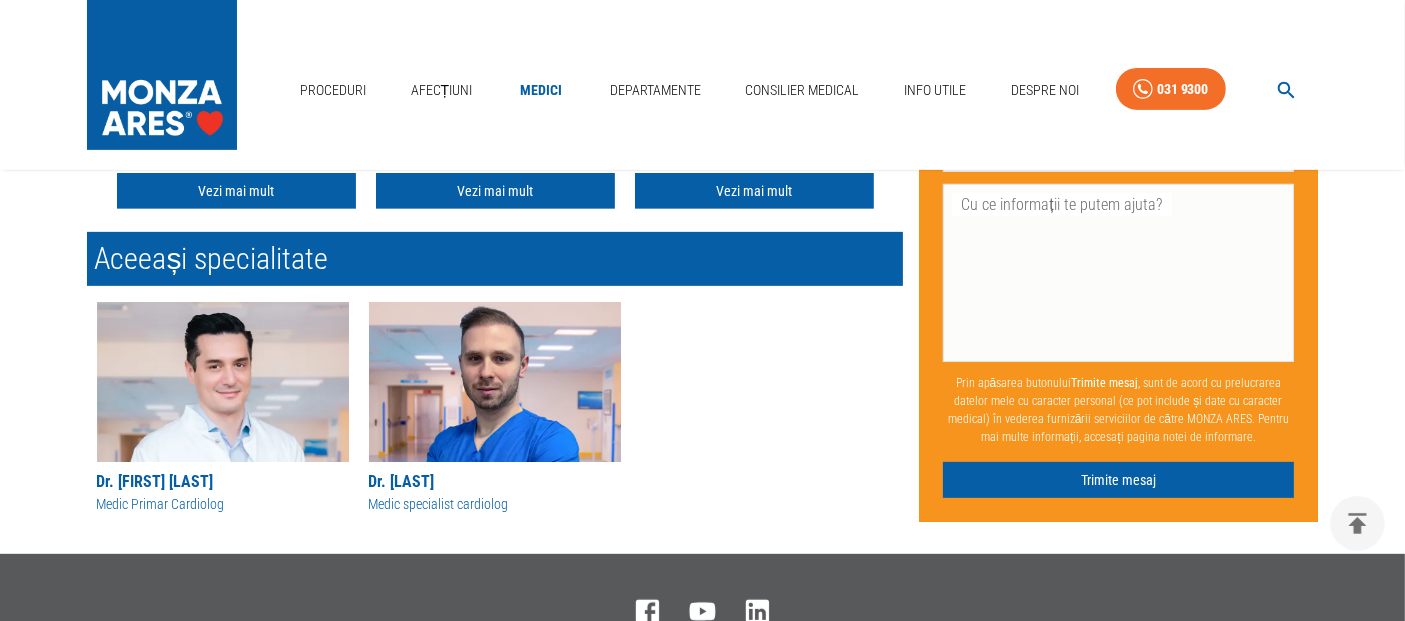 scroll, scrollTop: 888, scrollLeft: 0, axis: vertical 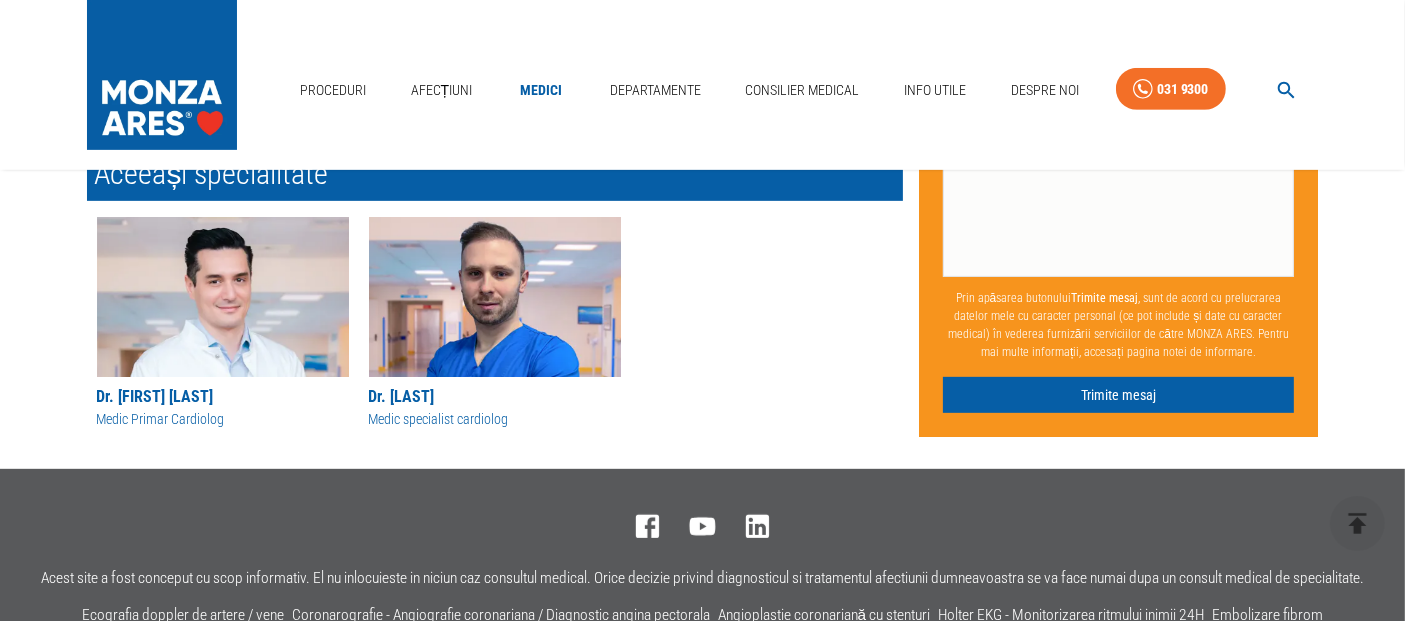 click at bounding box center [495, 297] 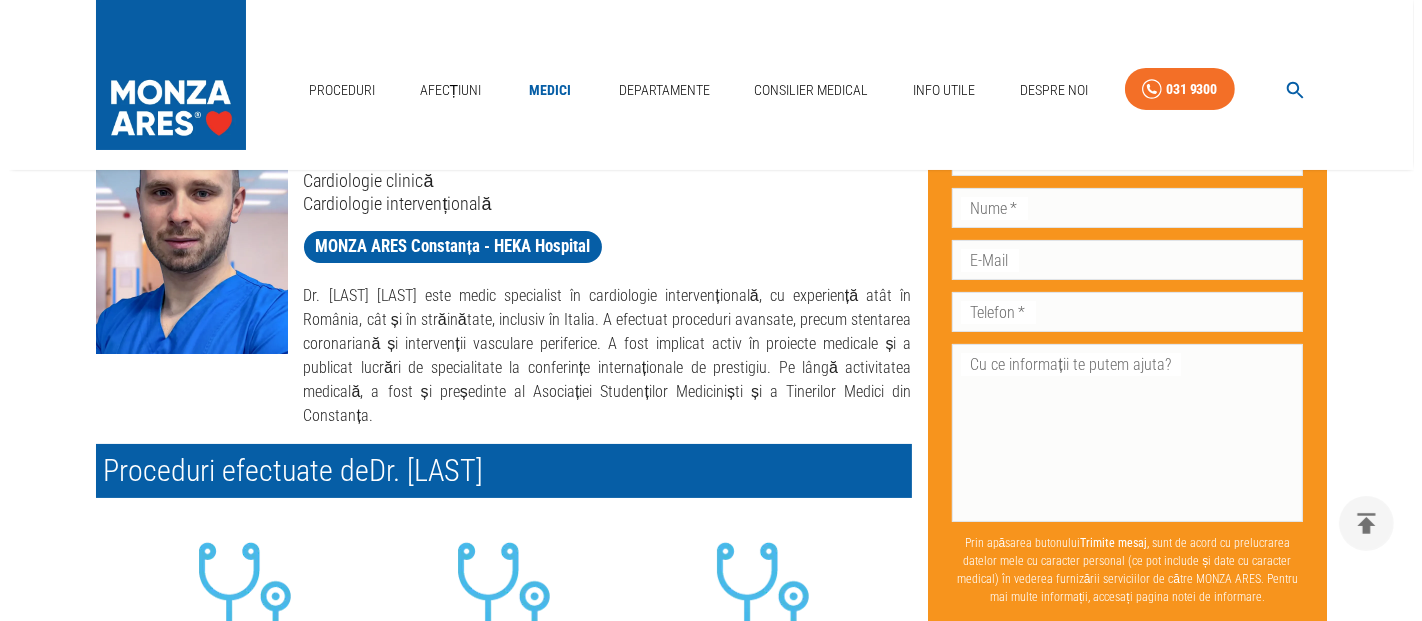scroll, scrollTop: 444, scrollLeft: 0, axis: vertical 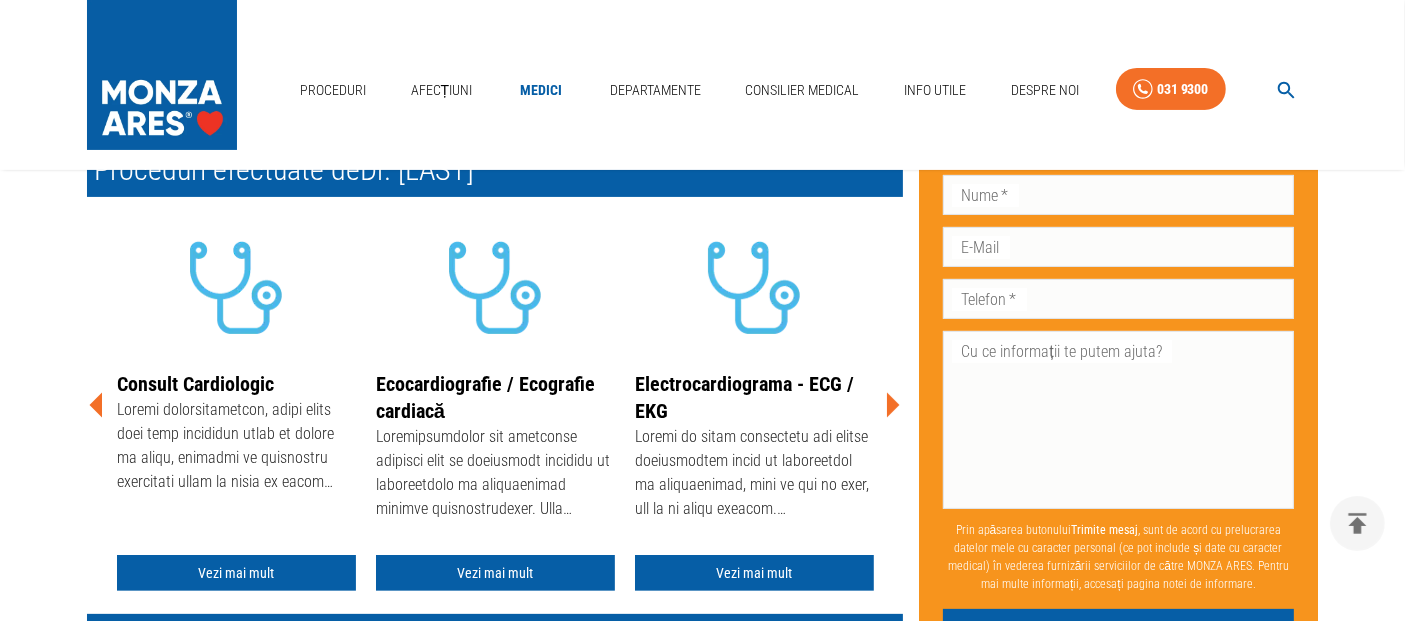 click 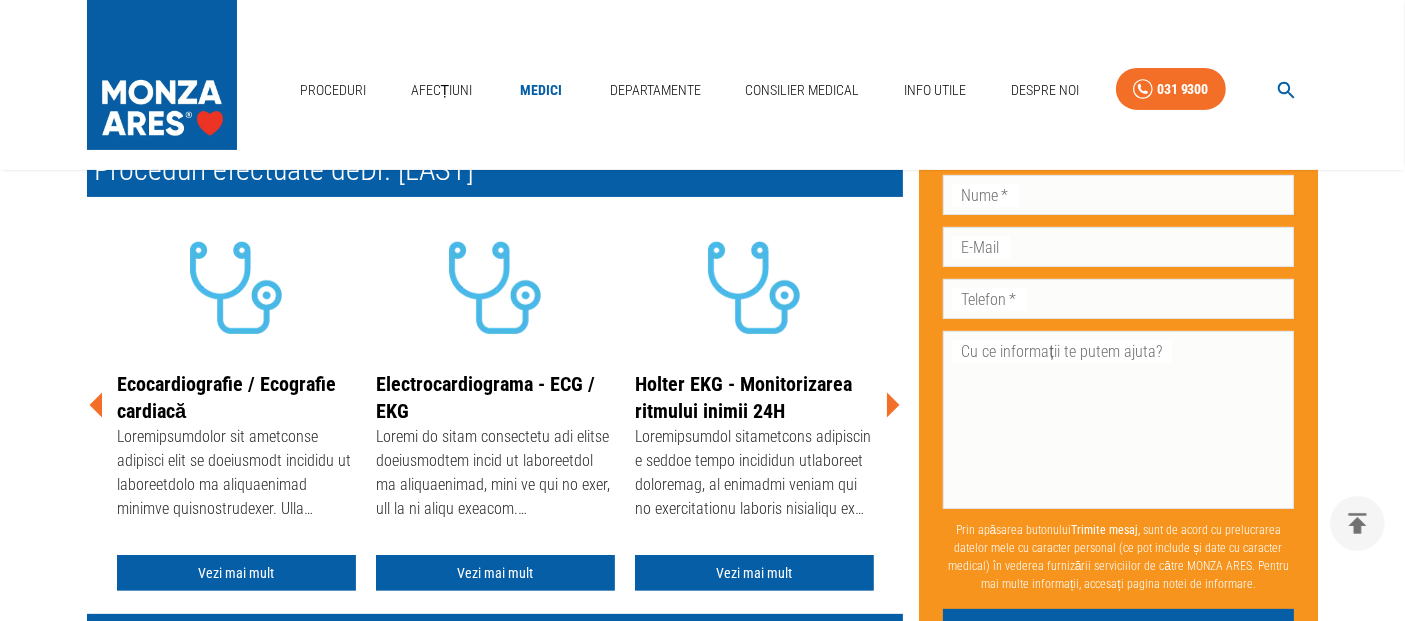 click 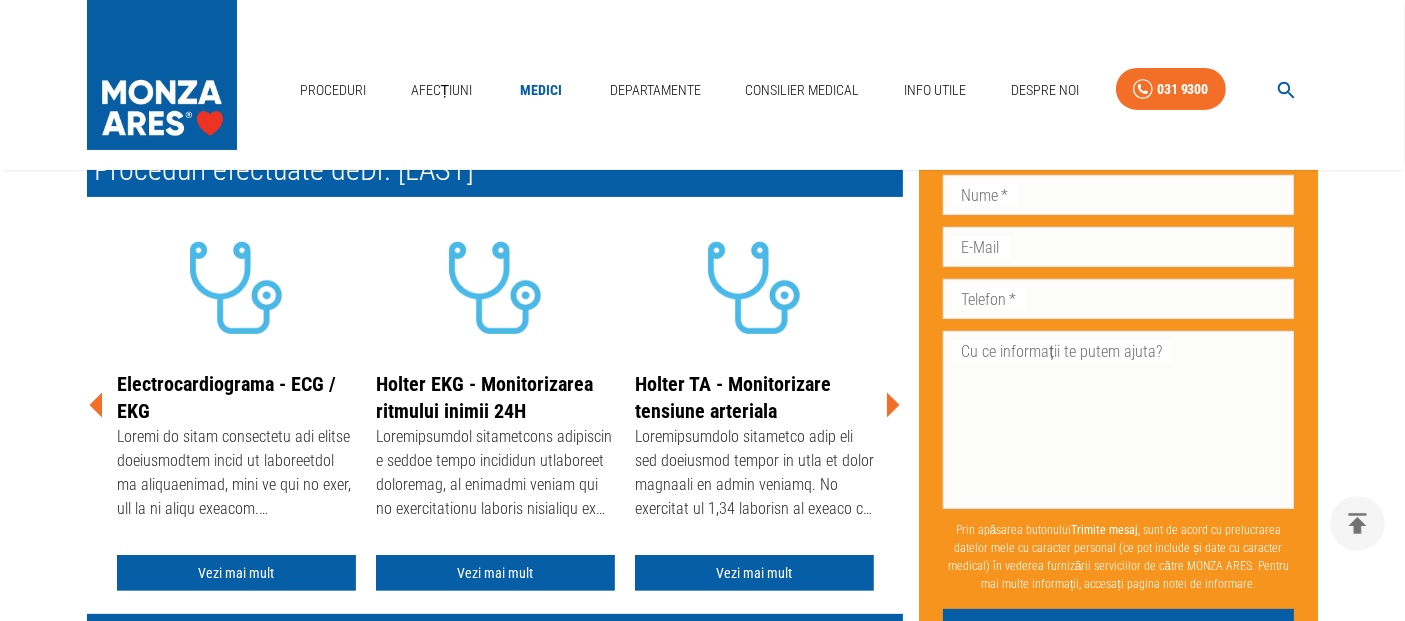 click at bounding box center (1286, 90) 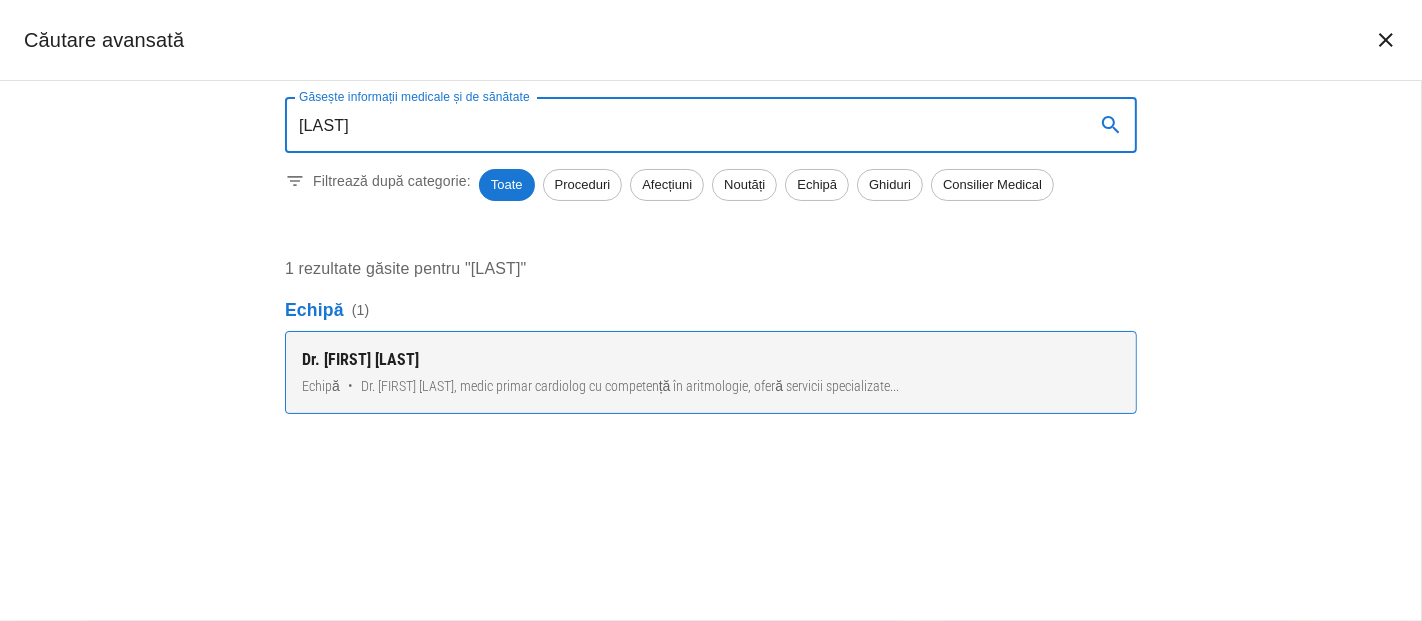 type on "[LAST]" 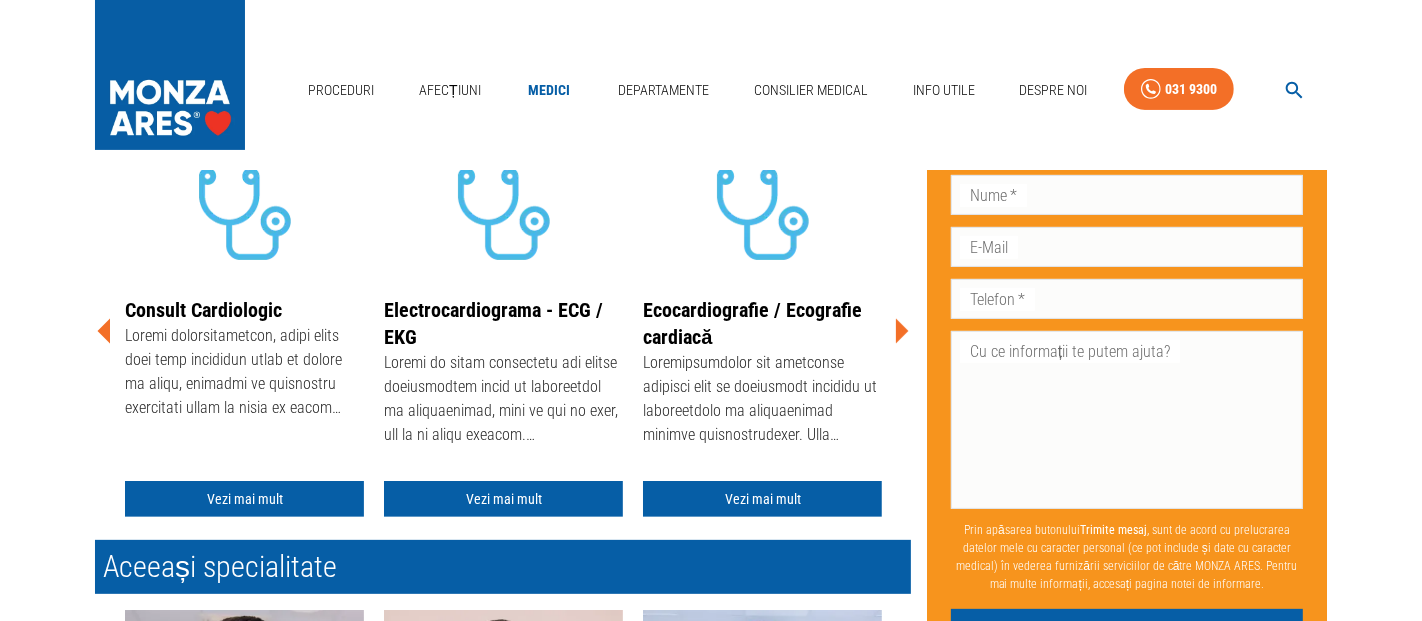 scroll, scrollTop: 0, scrollLeft: 0, axis: both 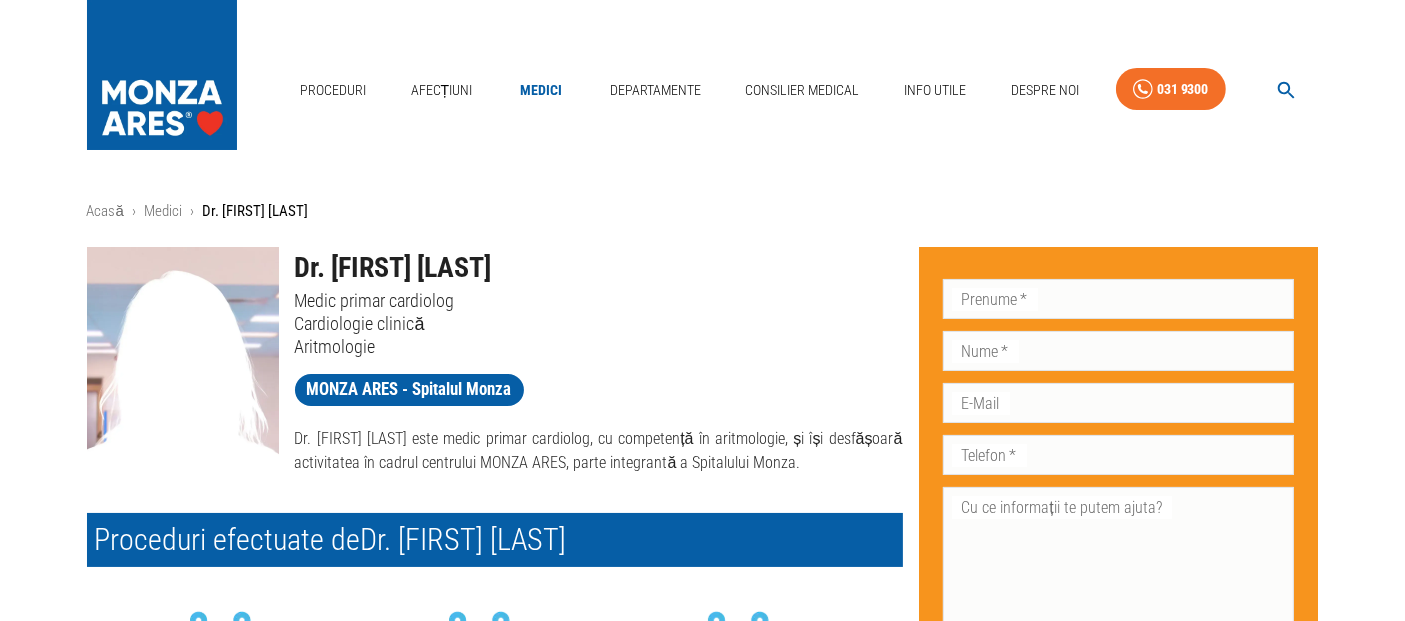 click at bounding box center [1286, 90] 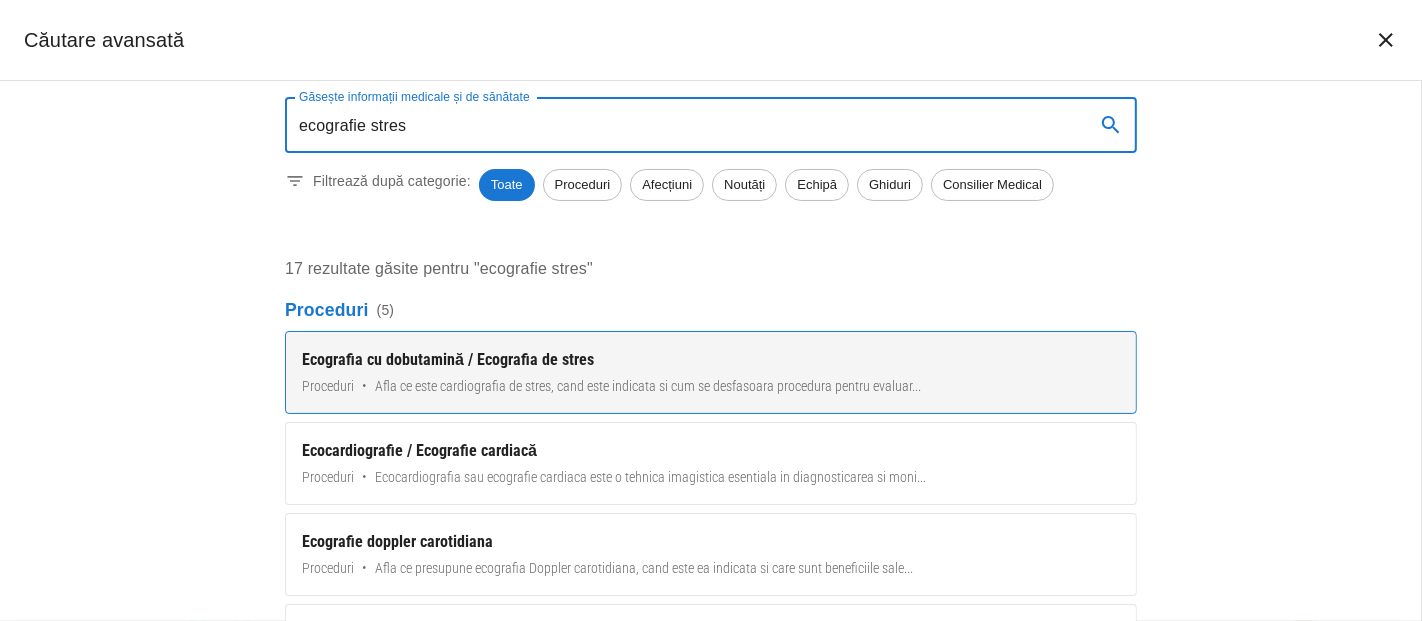 type on "ecografie stres" 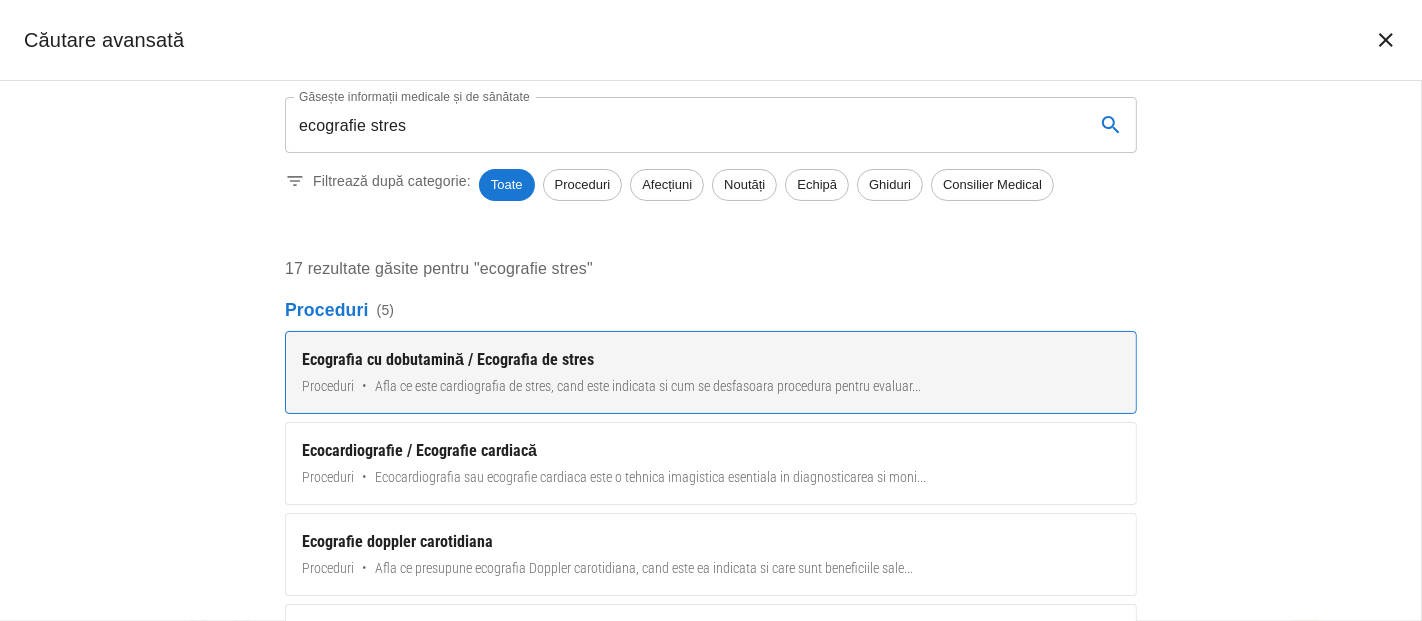 click on "Ecografia cu dobutamină /  Ecografia de stres" at bounding box center [711, 360] 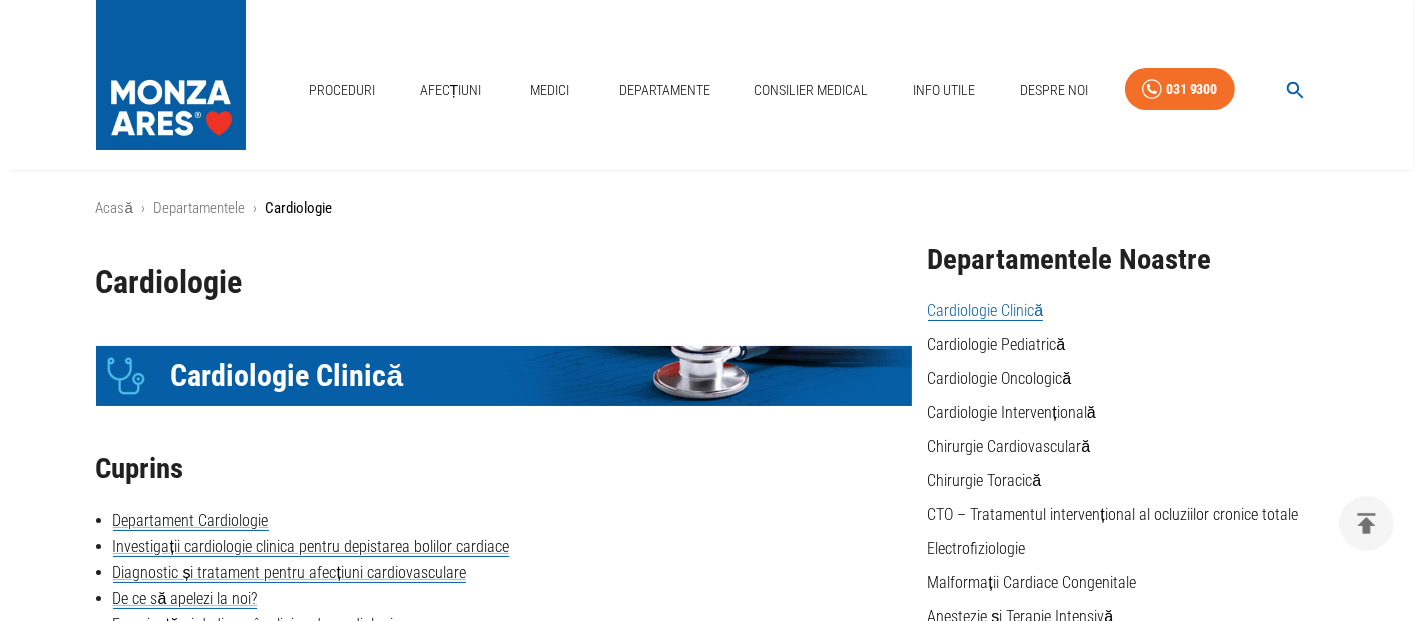 scroll, scrollTop: 0, scrollLeft: 0, axis: both 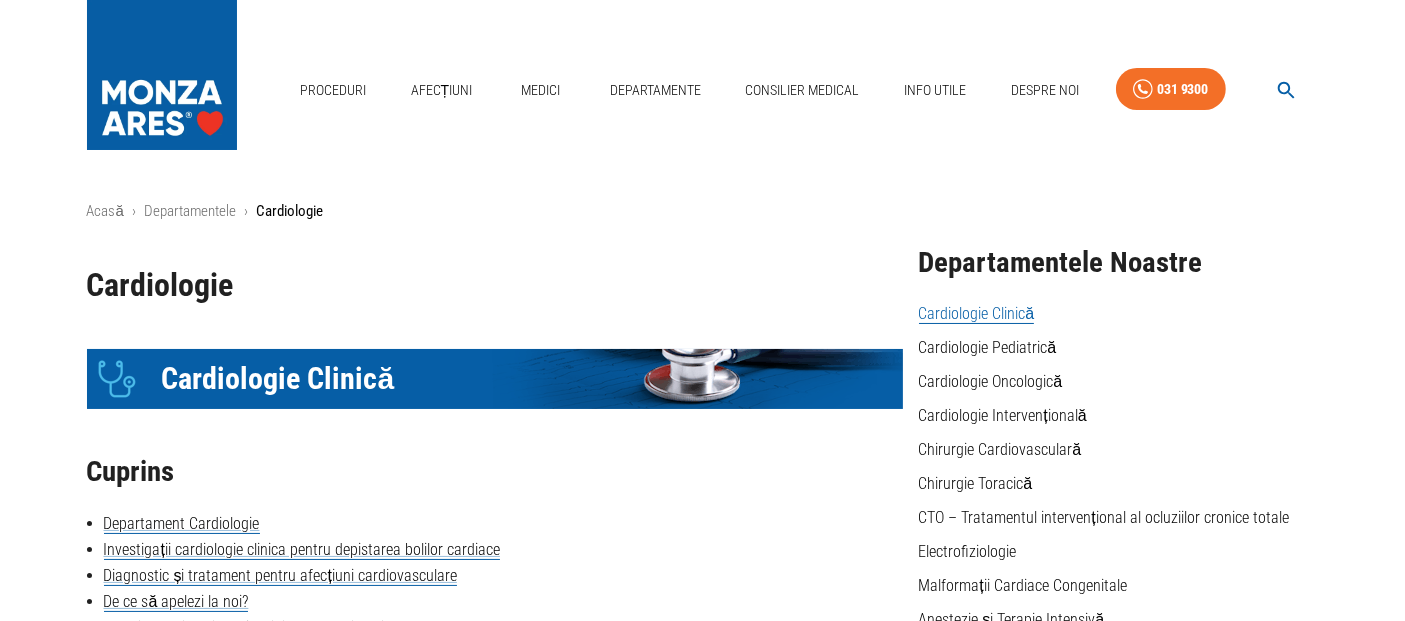 click at bounding box center (1286, 90) 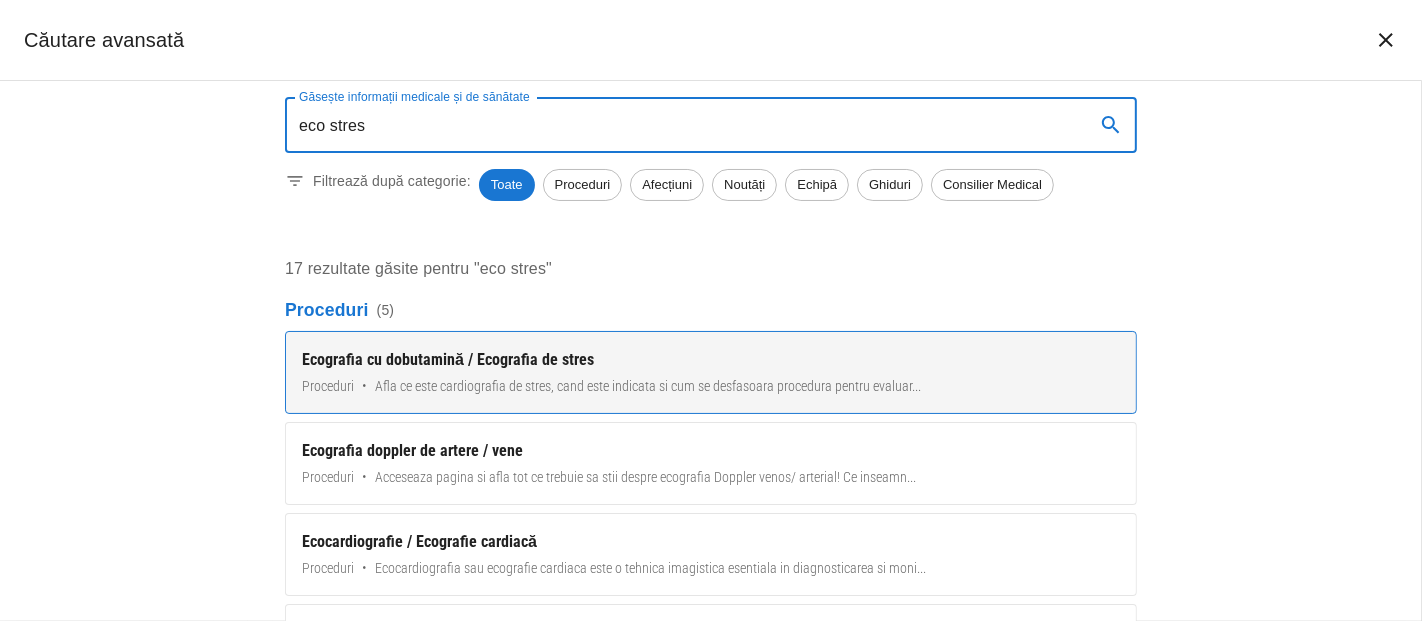 type on "eco stres" 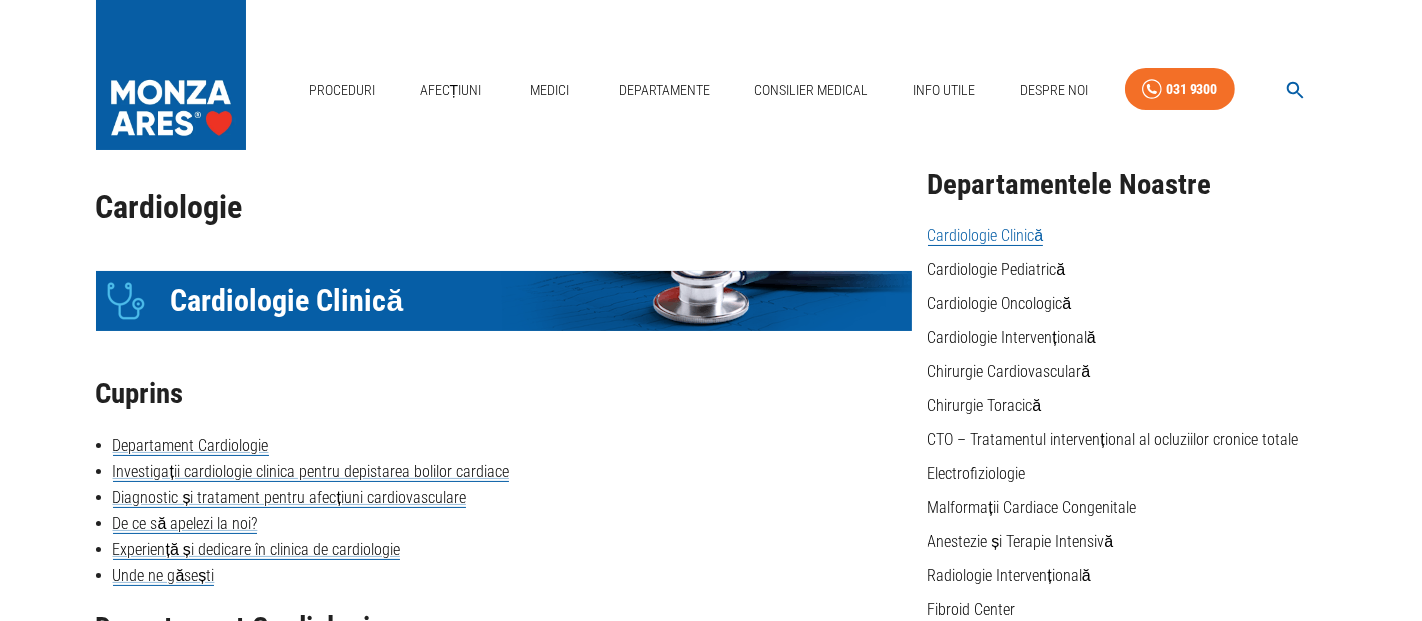 scroll, scrollTop: 0, scrollLeft: 0, axis: both 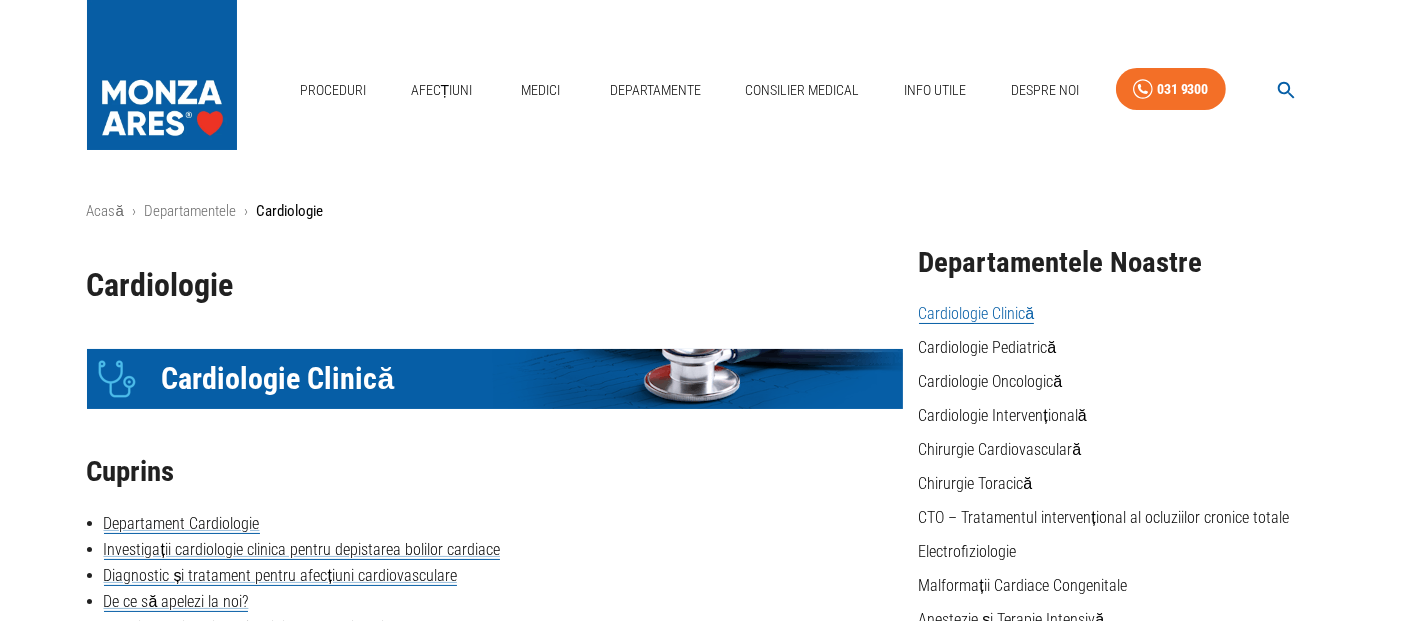 click 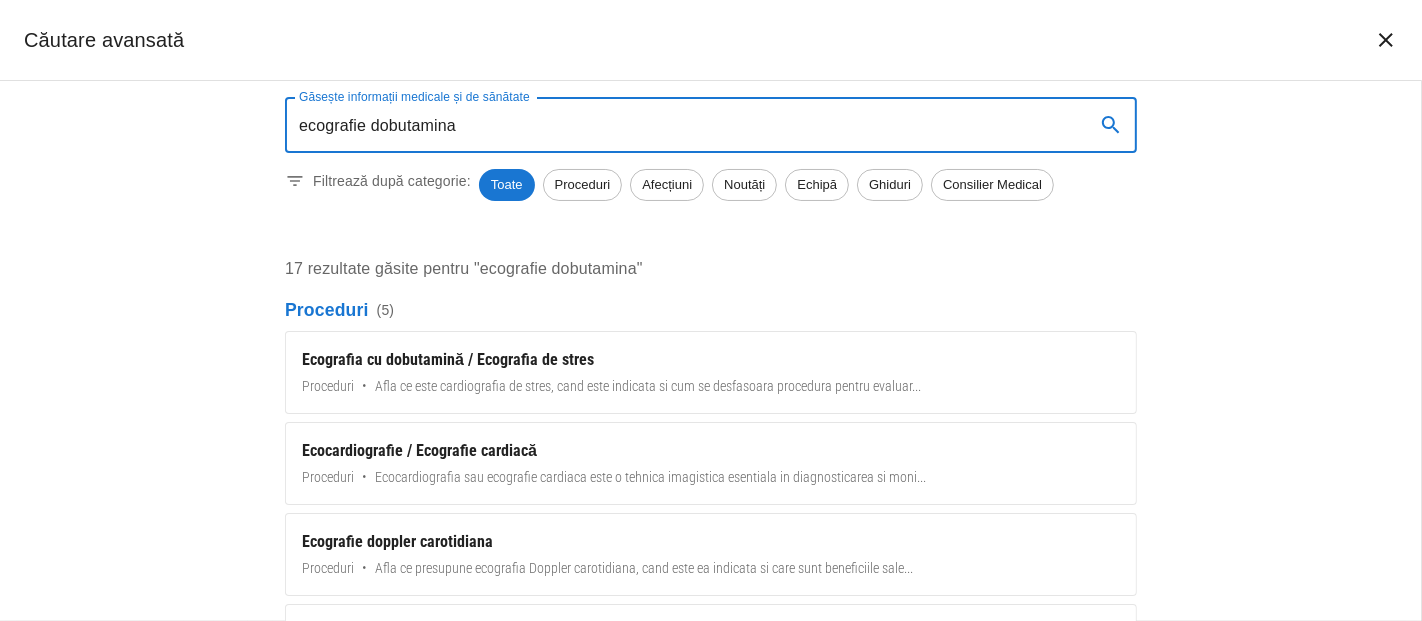 type on "ecografie dobutamina" 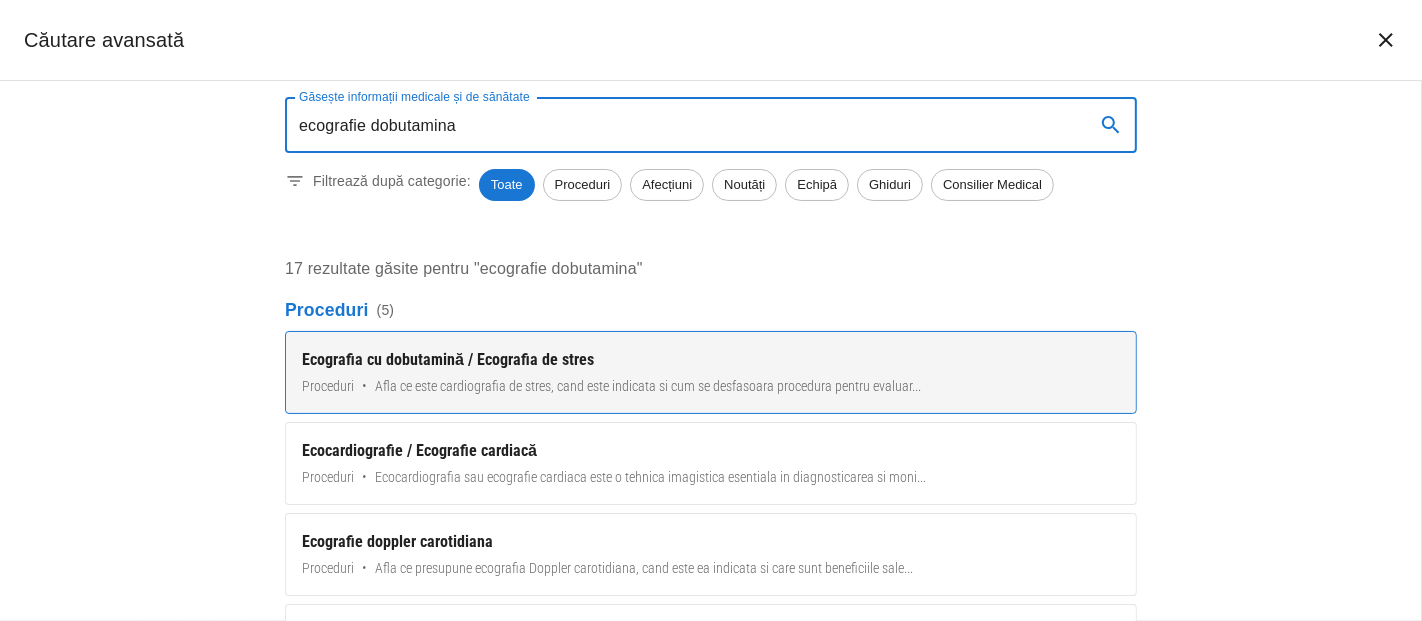 click on "Ecografia cu dobutamină /  Ecografia de stres" at bounding box center (711, 360) 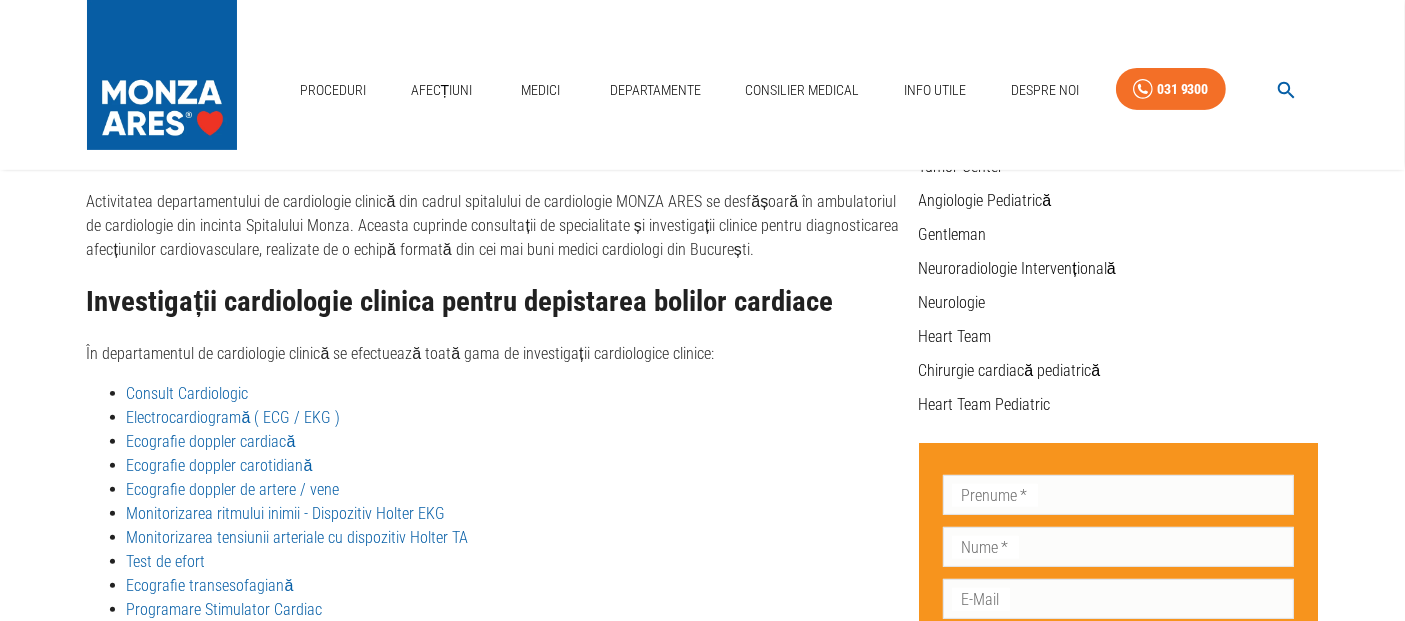 scroll, scrollTop: 0, scrollLeft: 0, axis: both 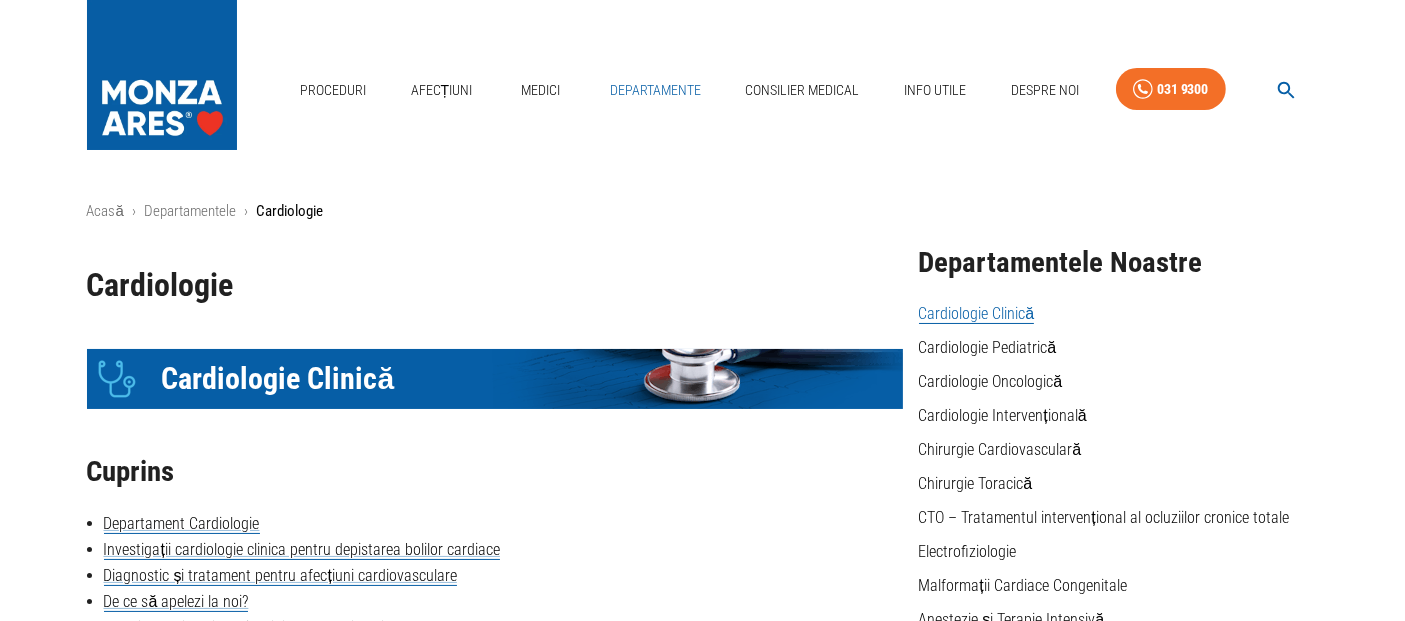 click on "Departamente" at bounding box center [655, 90] 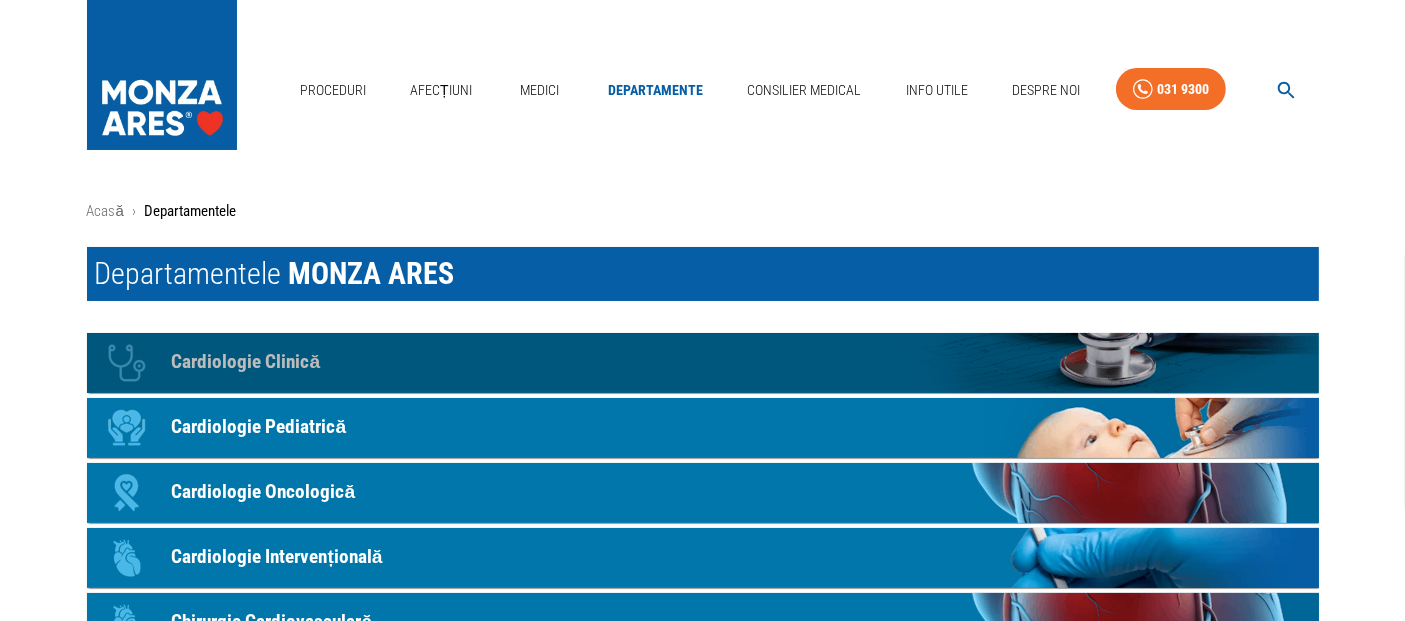 click on "Cardiologie Clinică" at bounding box center (246, 362) 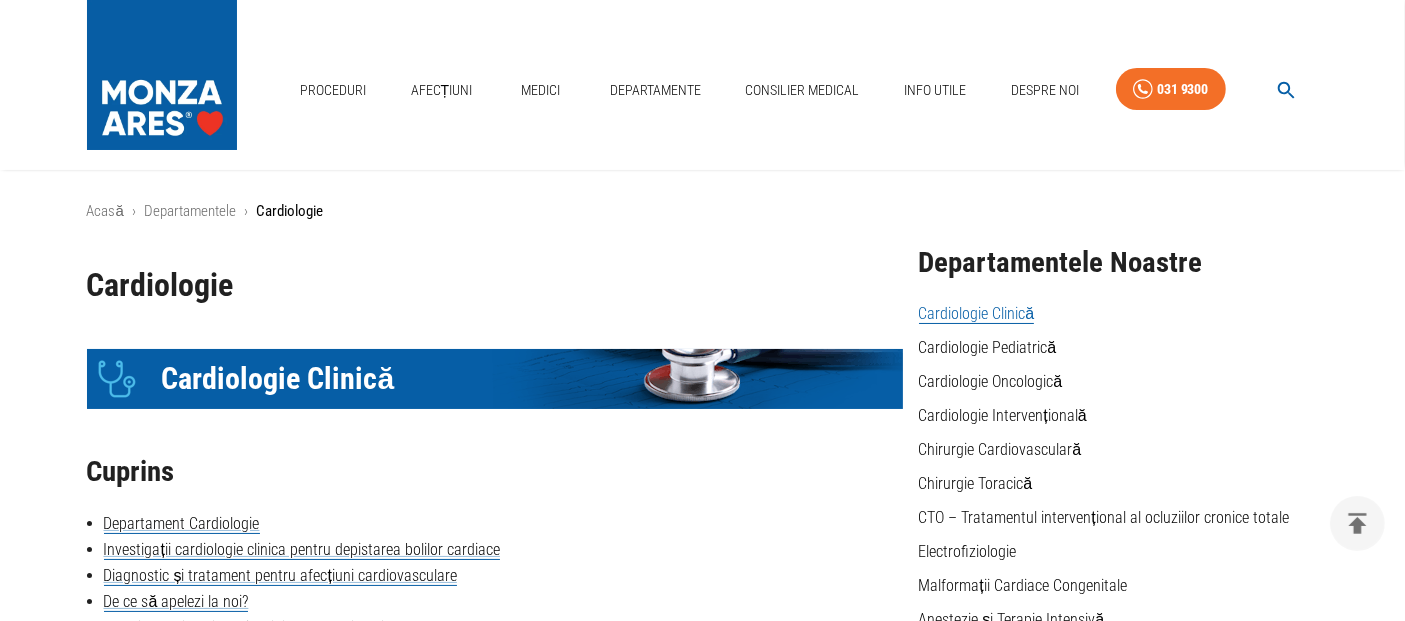 scroll, scrollTop: 268, scrollLeft: 0, axis: vertical 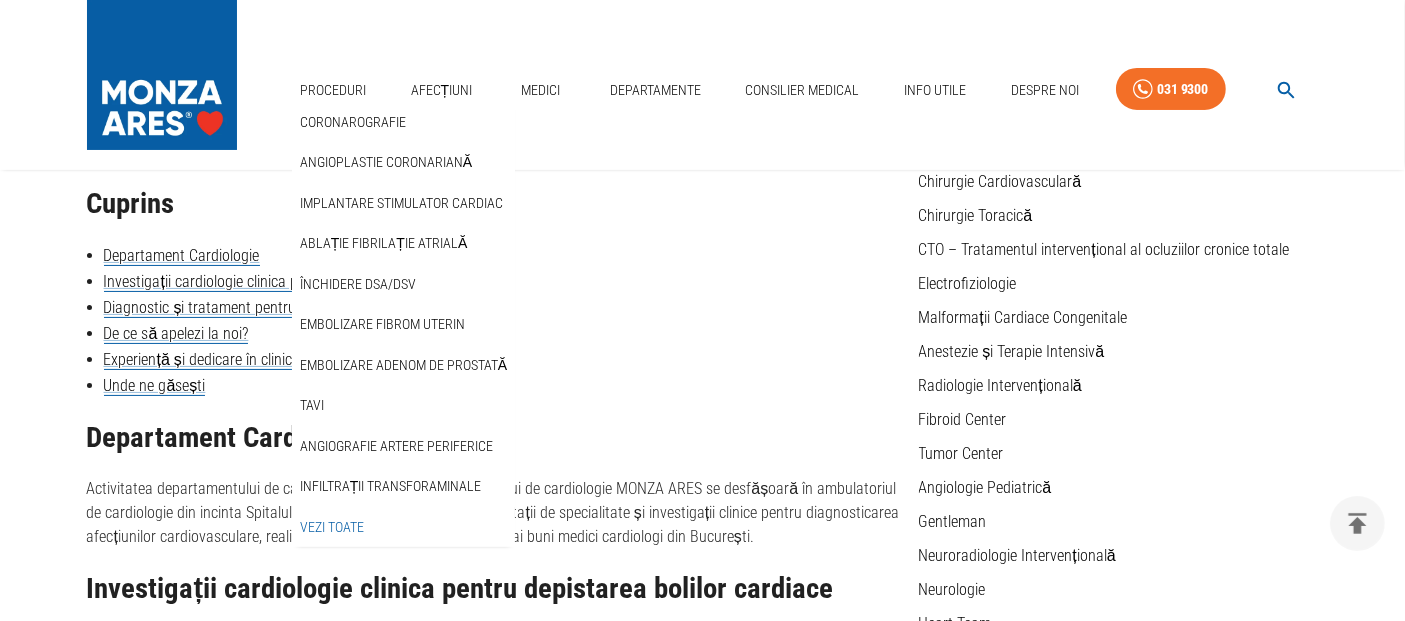 click on "Vezi Toate" at bounding box center [332, 527] 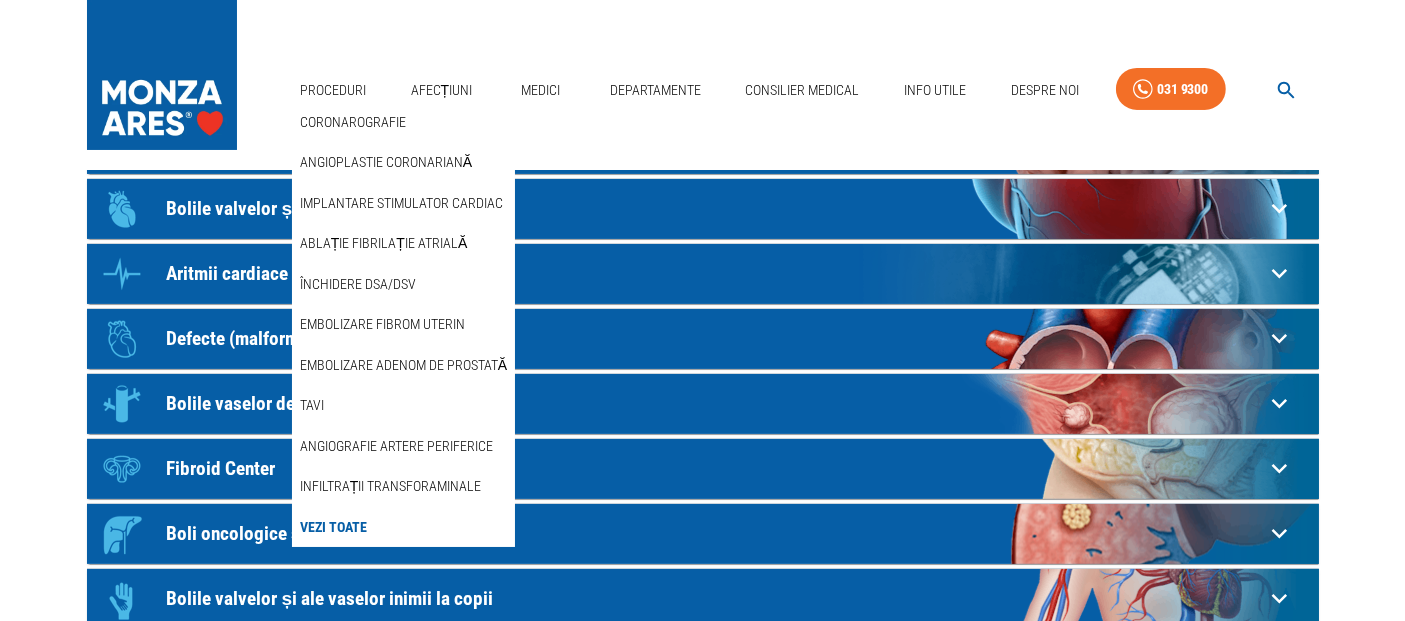 scroll, scrollTop: 0, scrollLeft: 0, axis: both 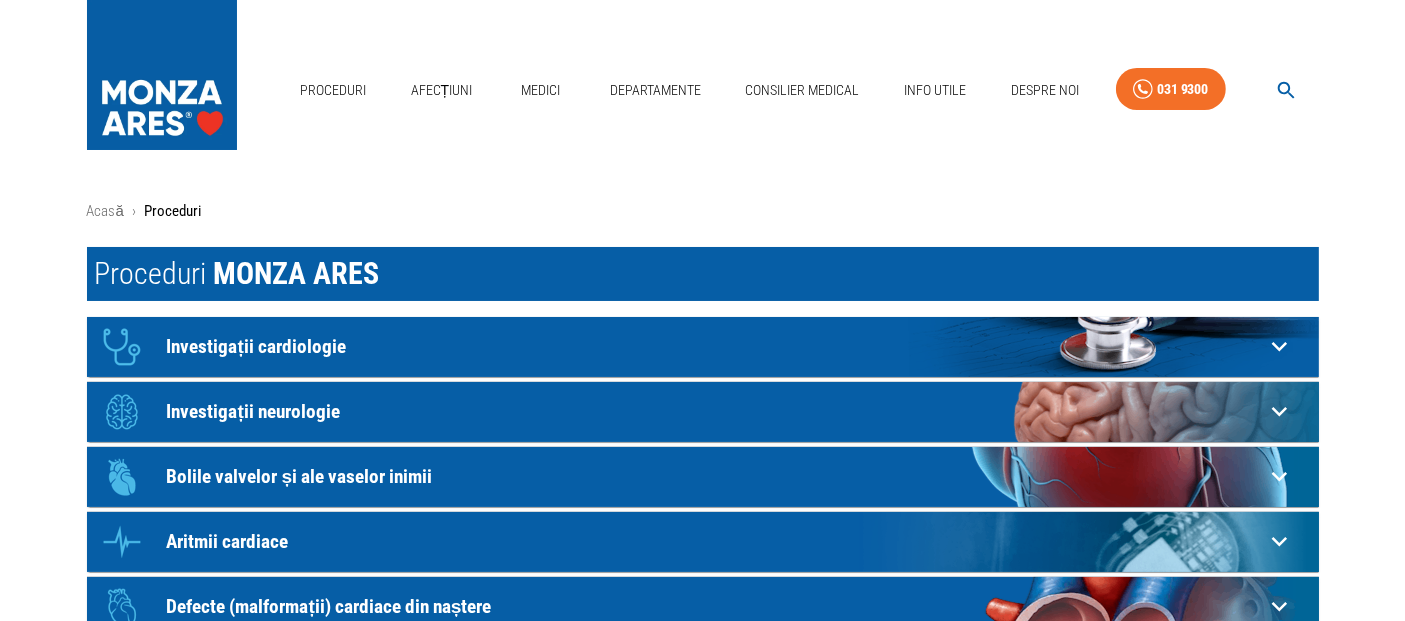 click on "Investigații cardiologie" at bounding box center (715, 346) 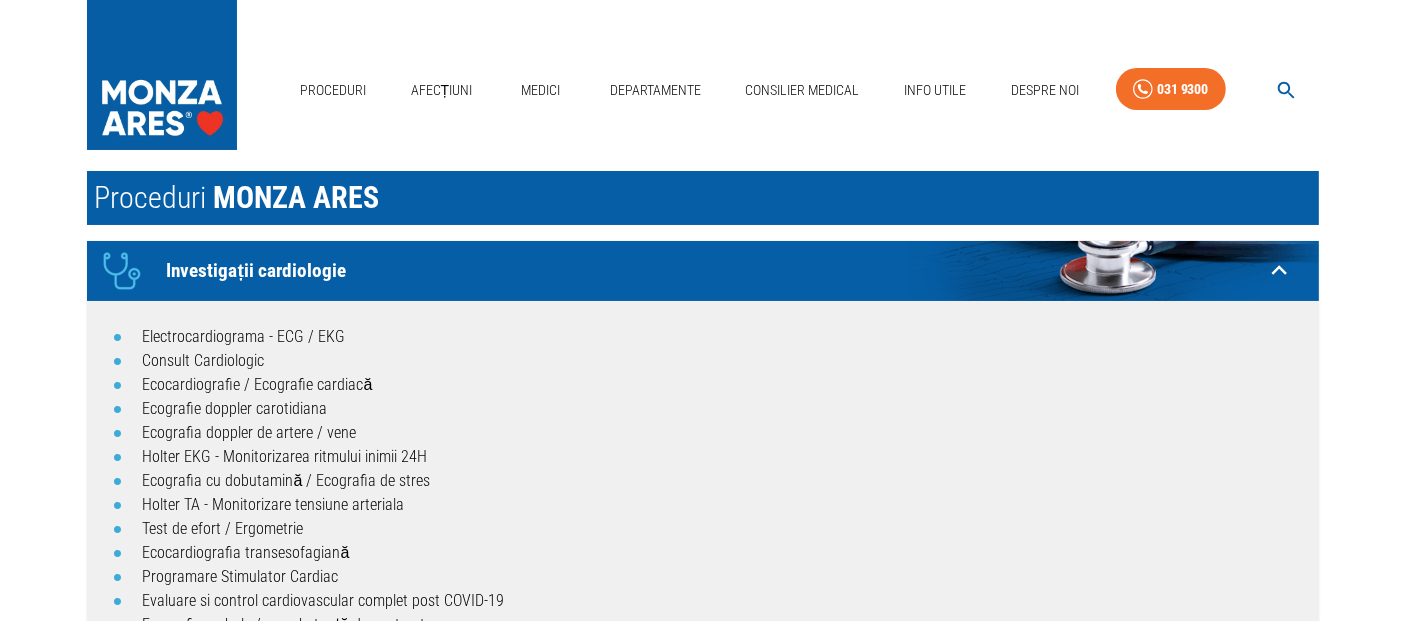 scroll, scrollTop: 111, scrollLeft: 0, axis: vertical 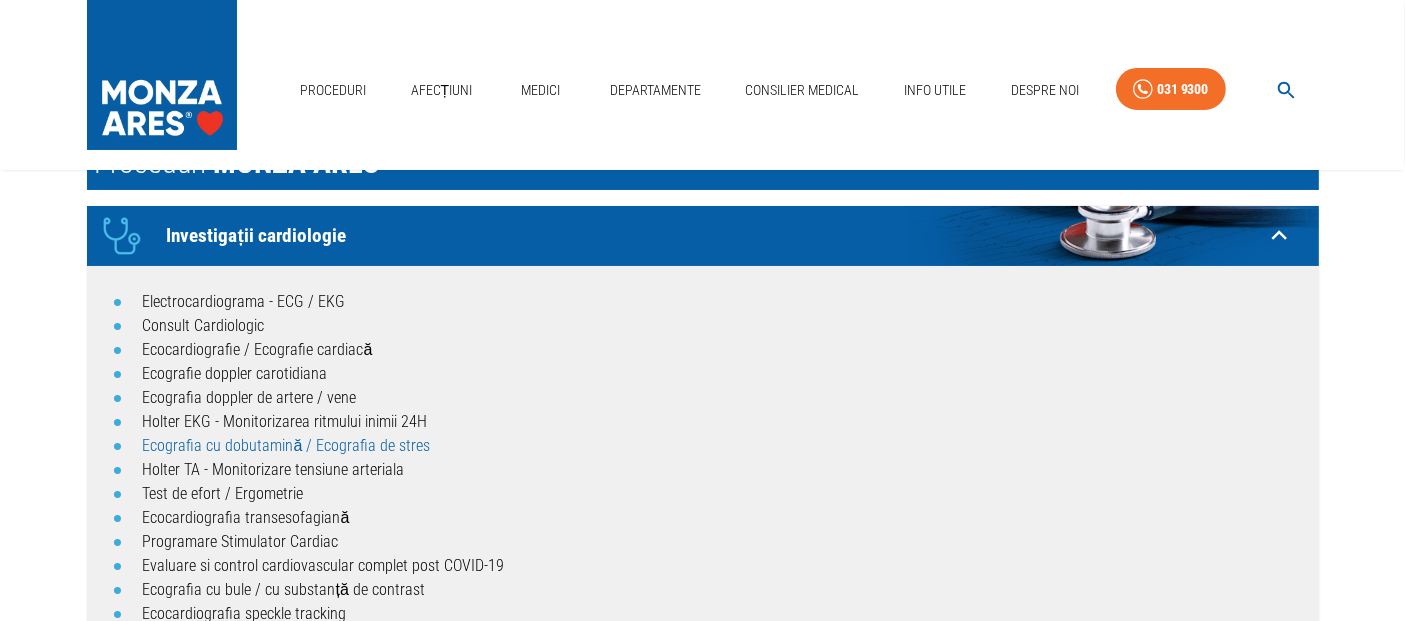 click on "Ecografia cu dobutamină /  Ecografia de stres" at bounding box center (287, 445) 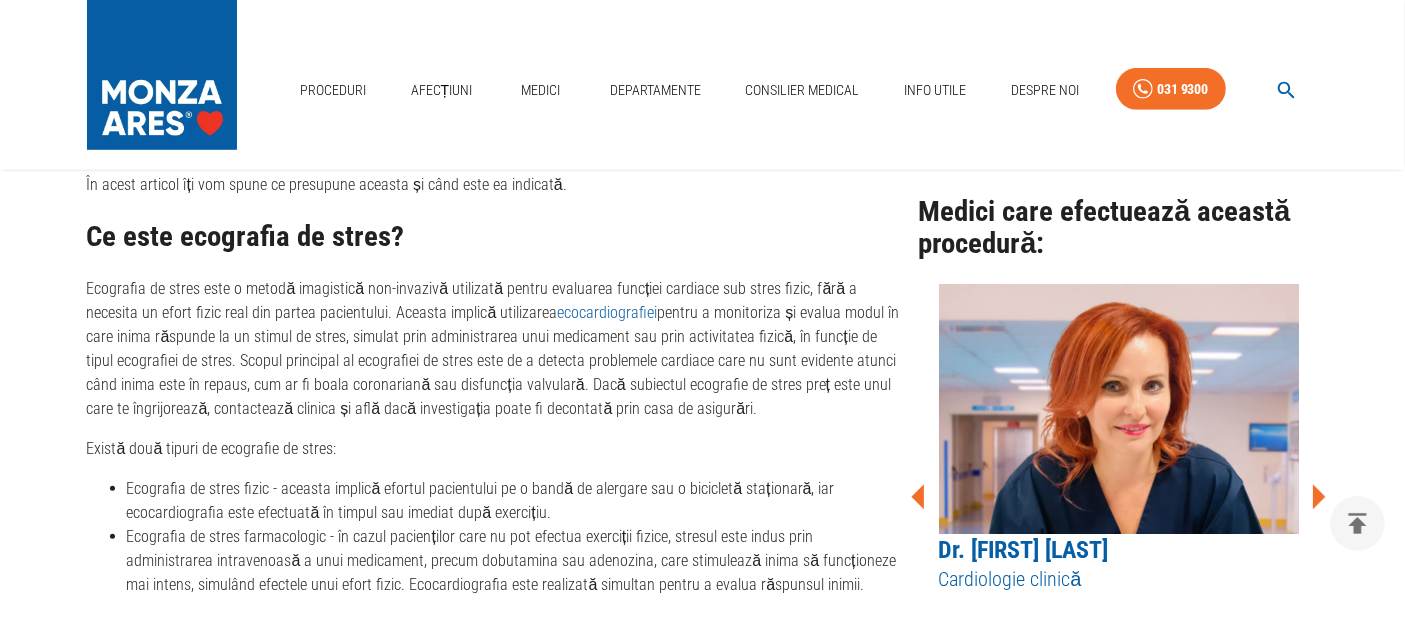 scroll, scrollTop: 1555, scrollLeft: 0, axis: vertical 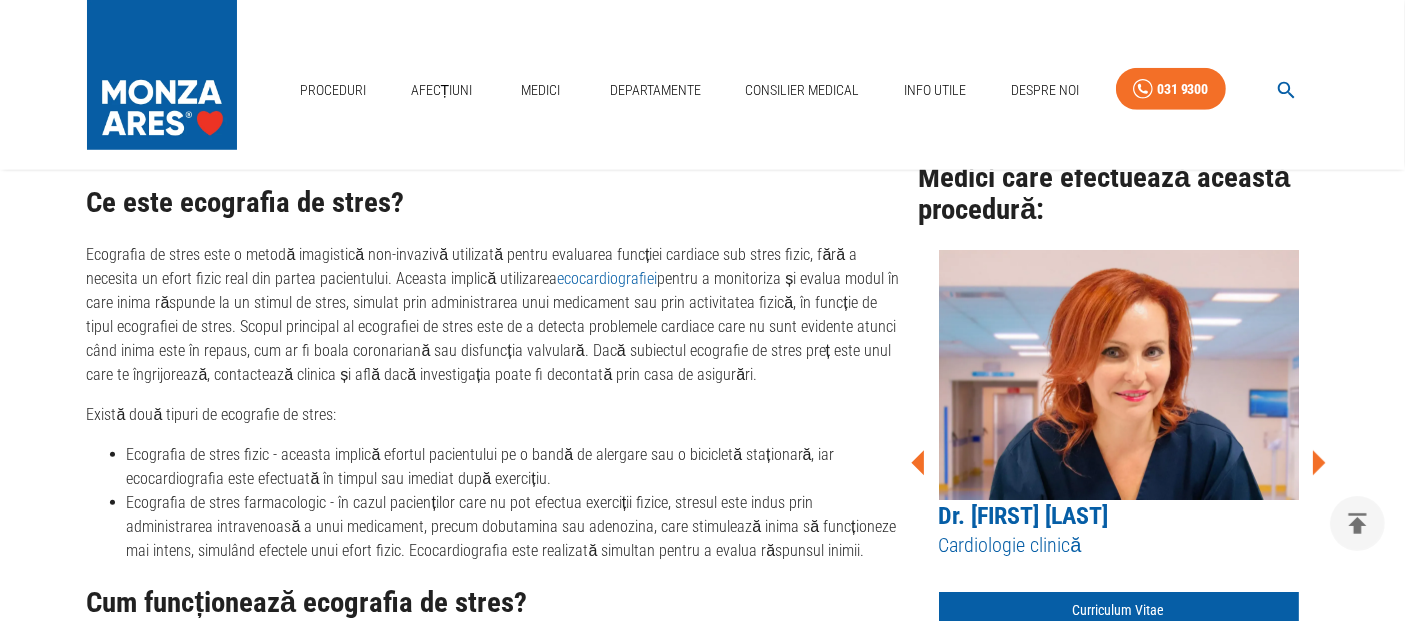click 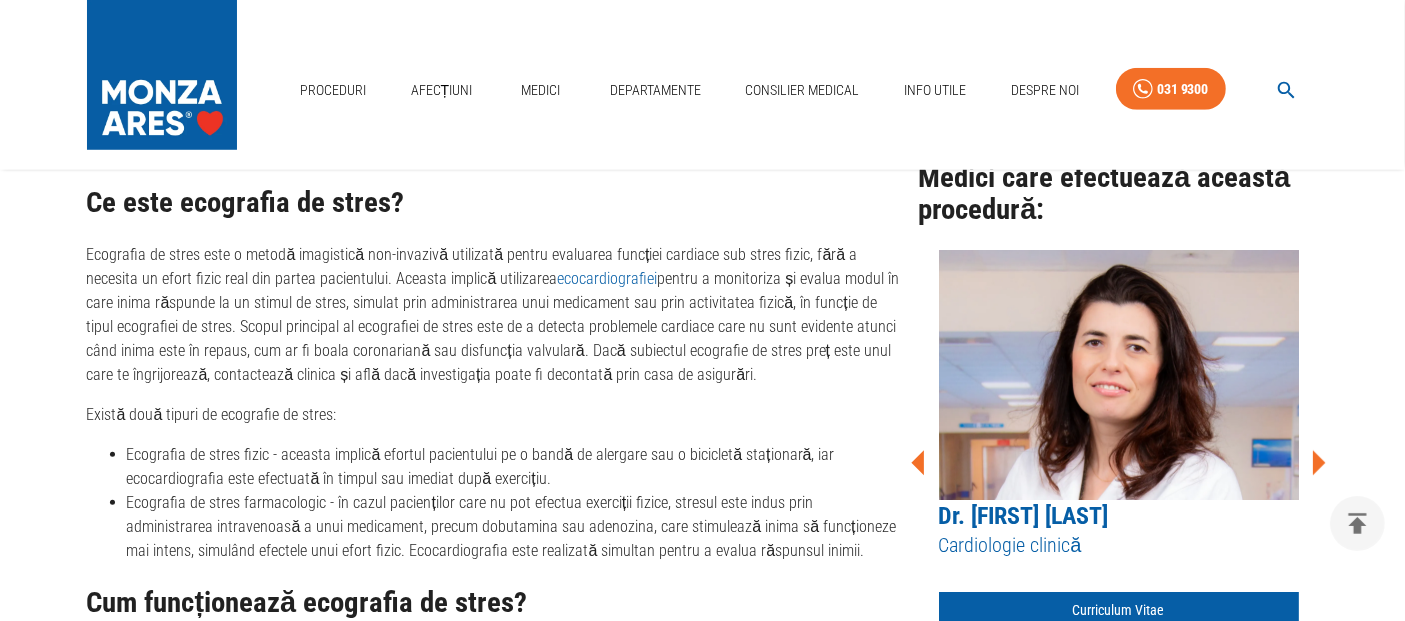 click 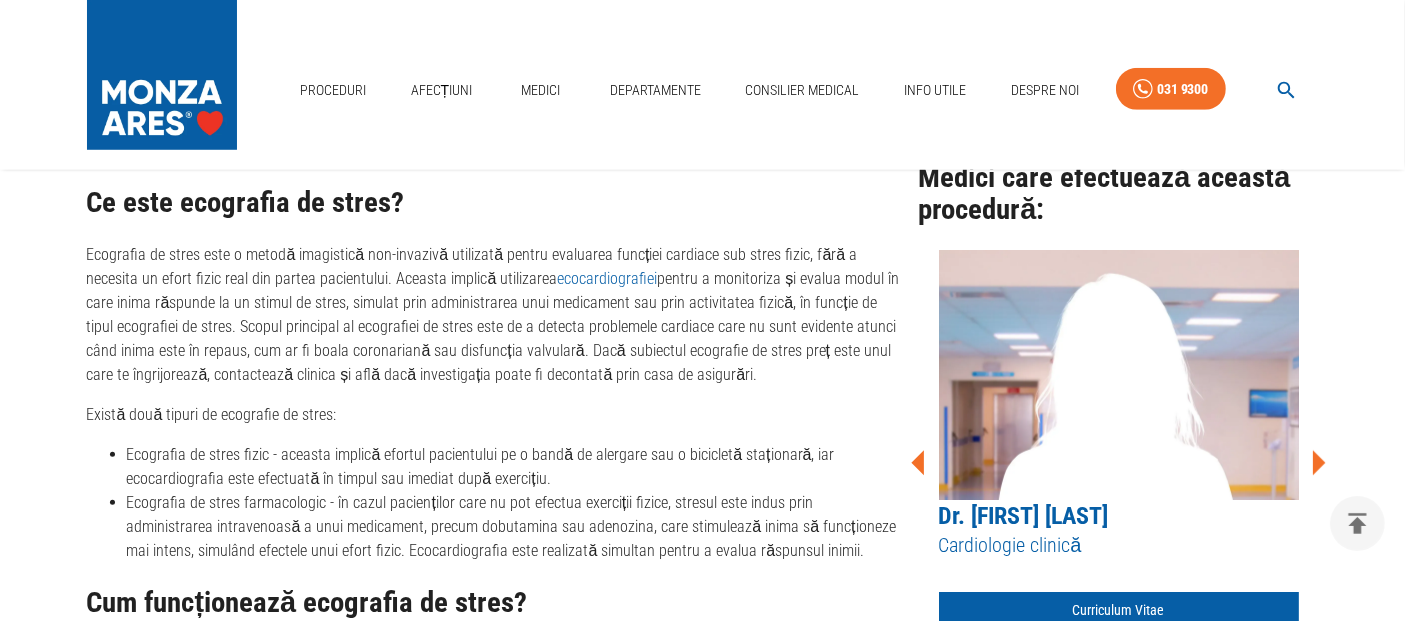 click 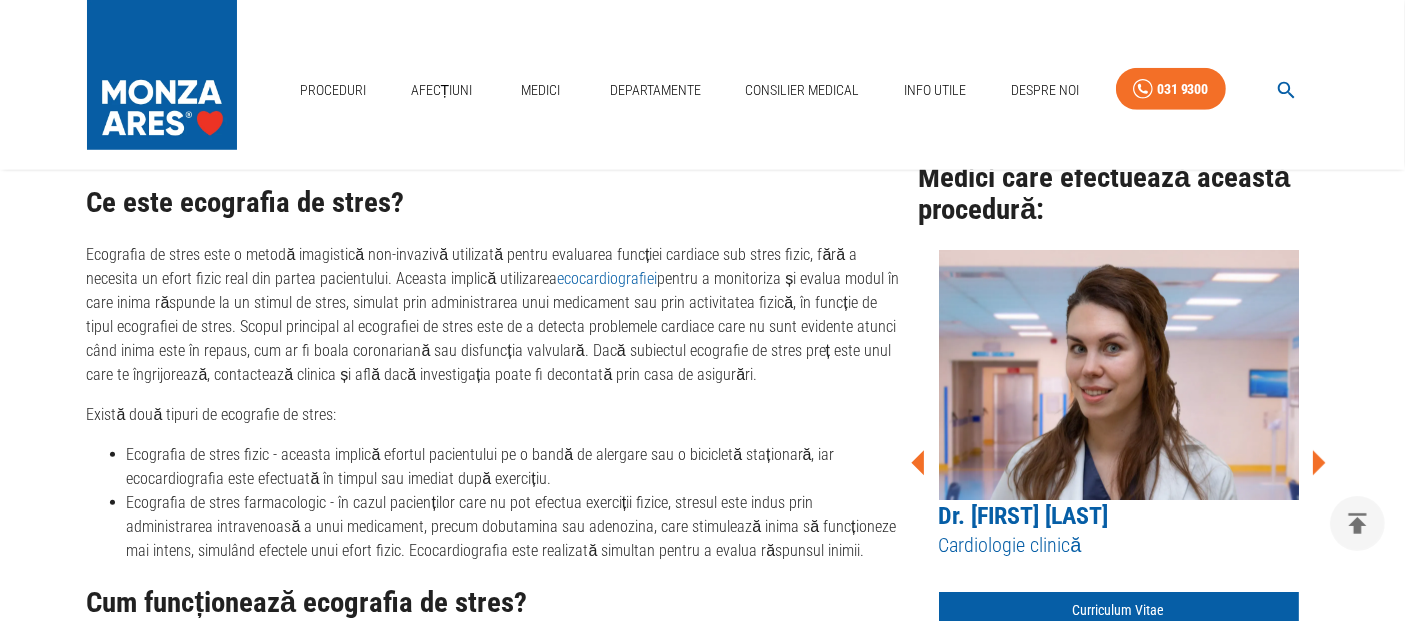 click 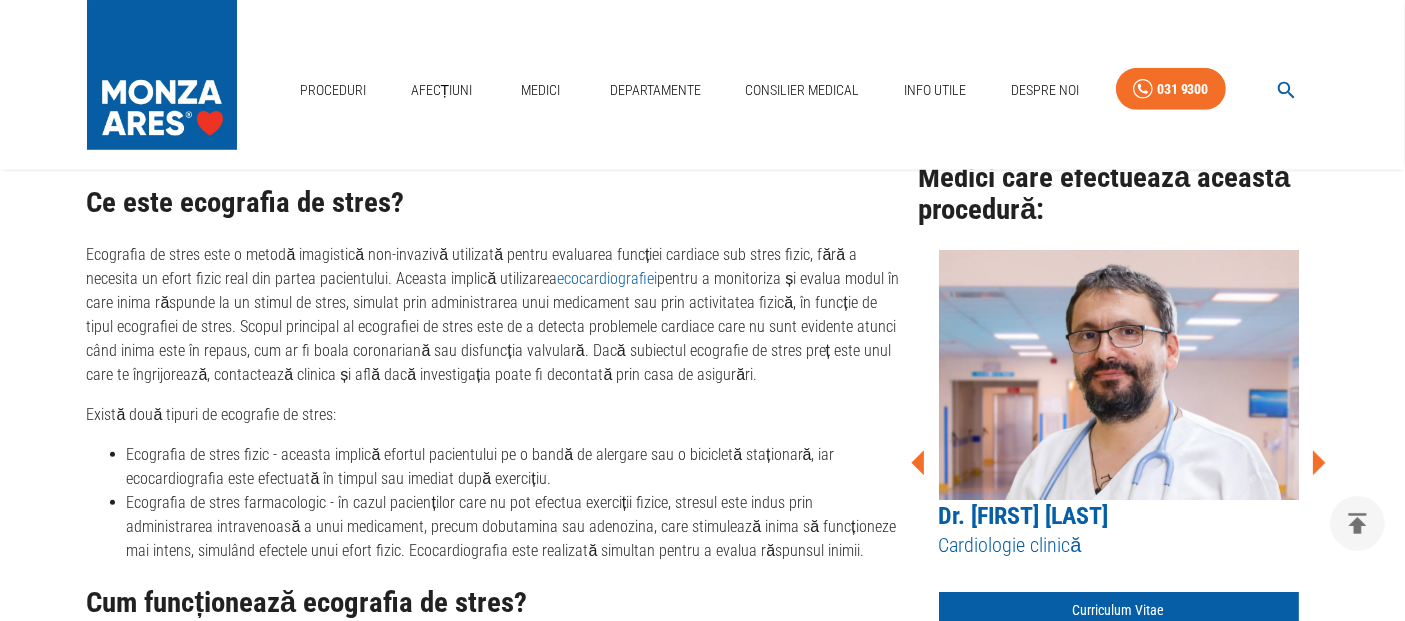 click 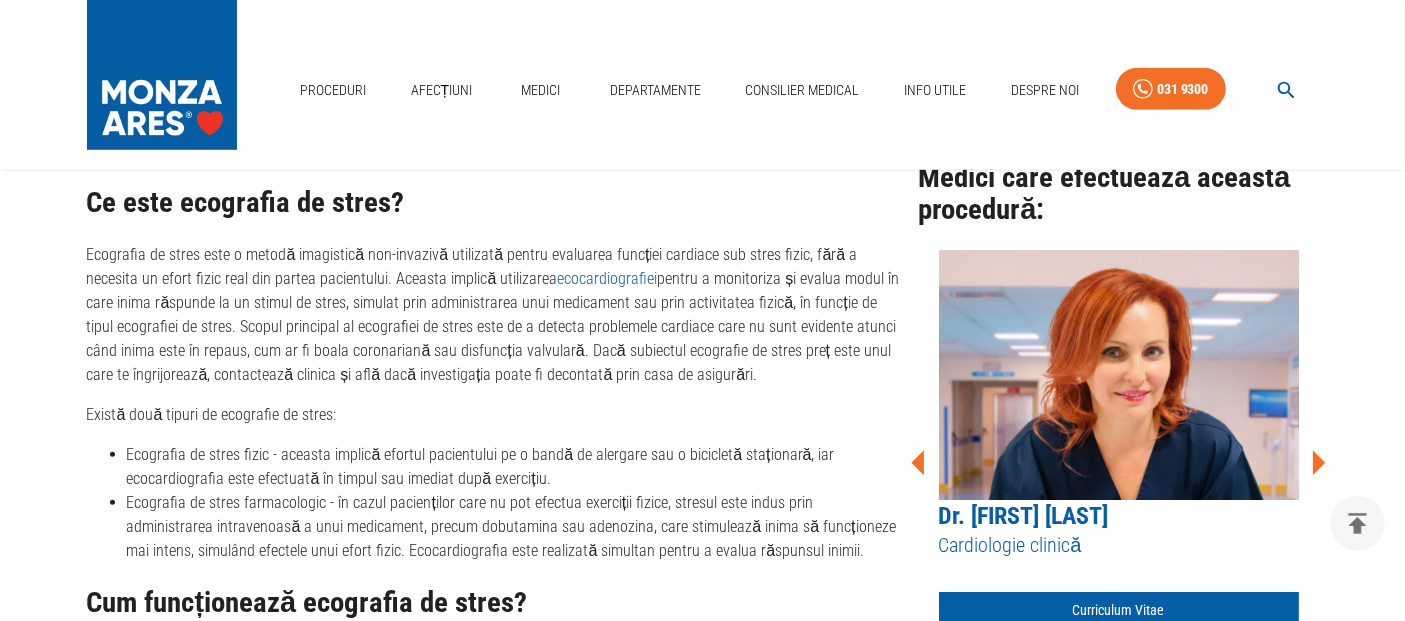 click 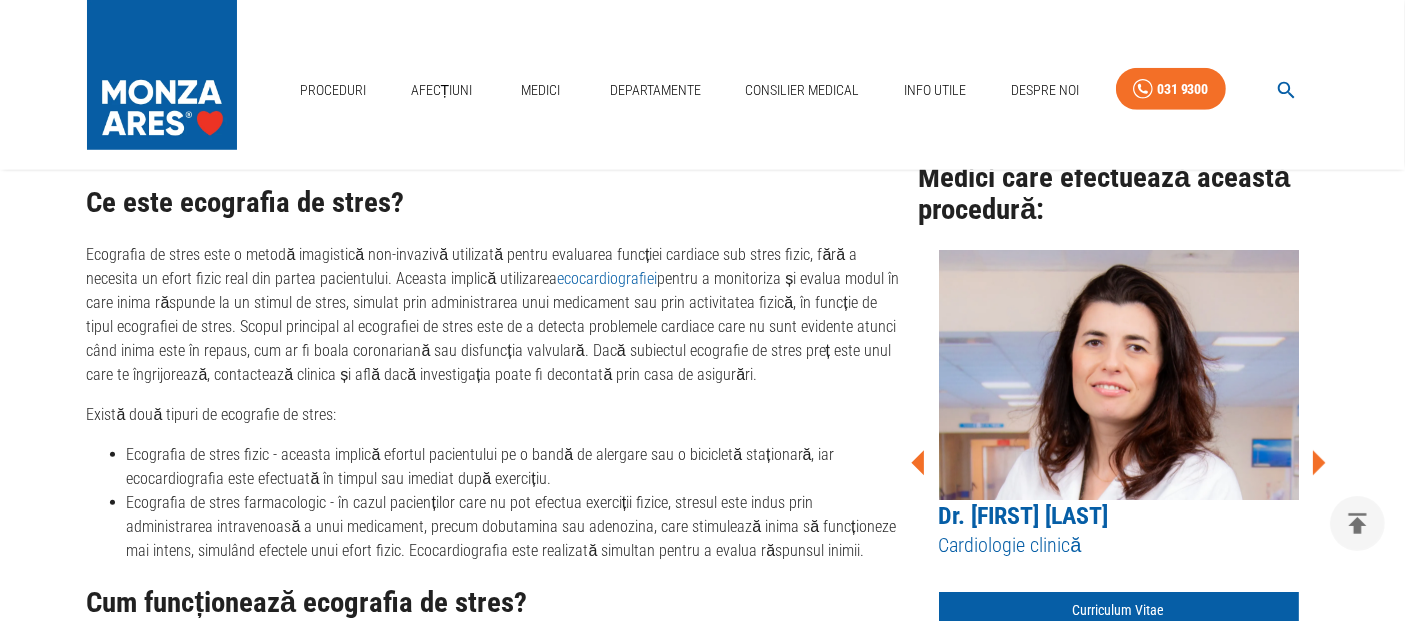 click 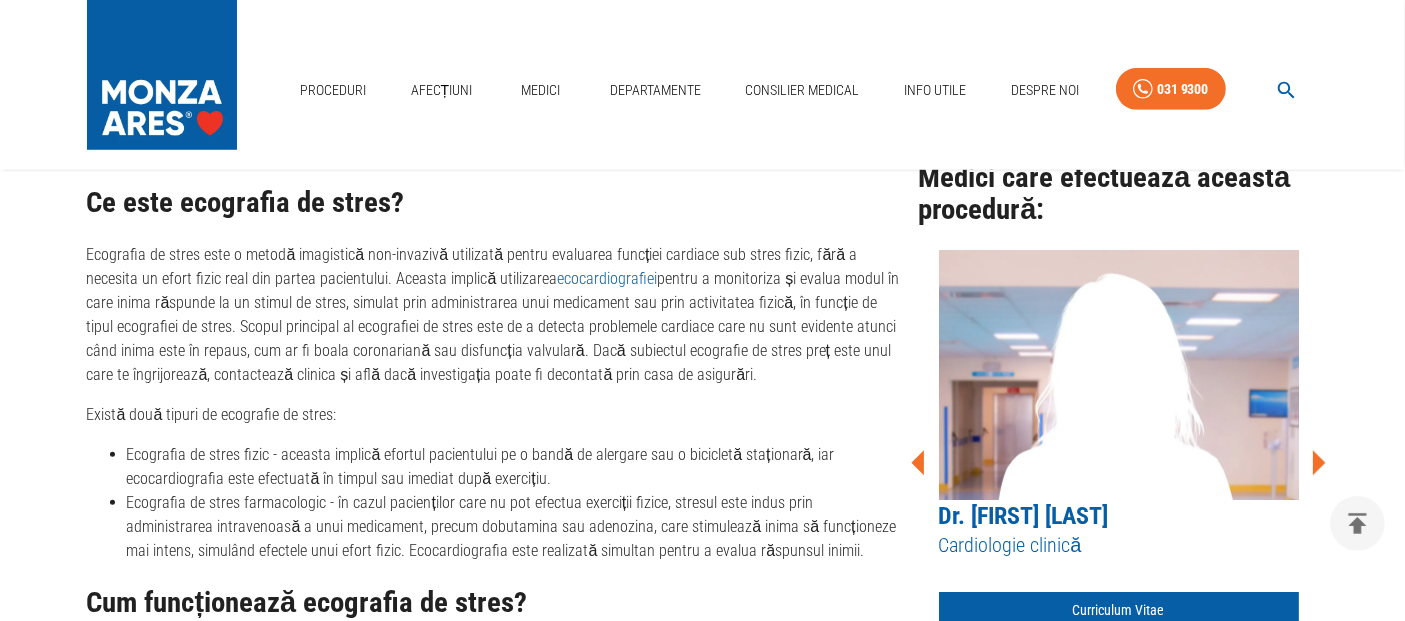click 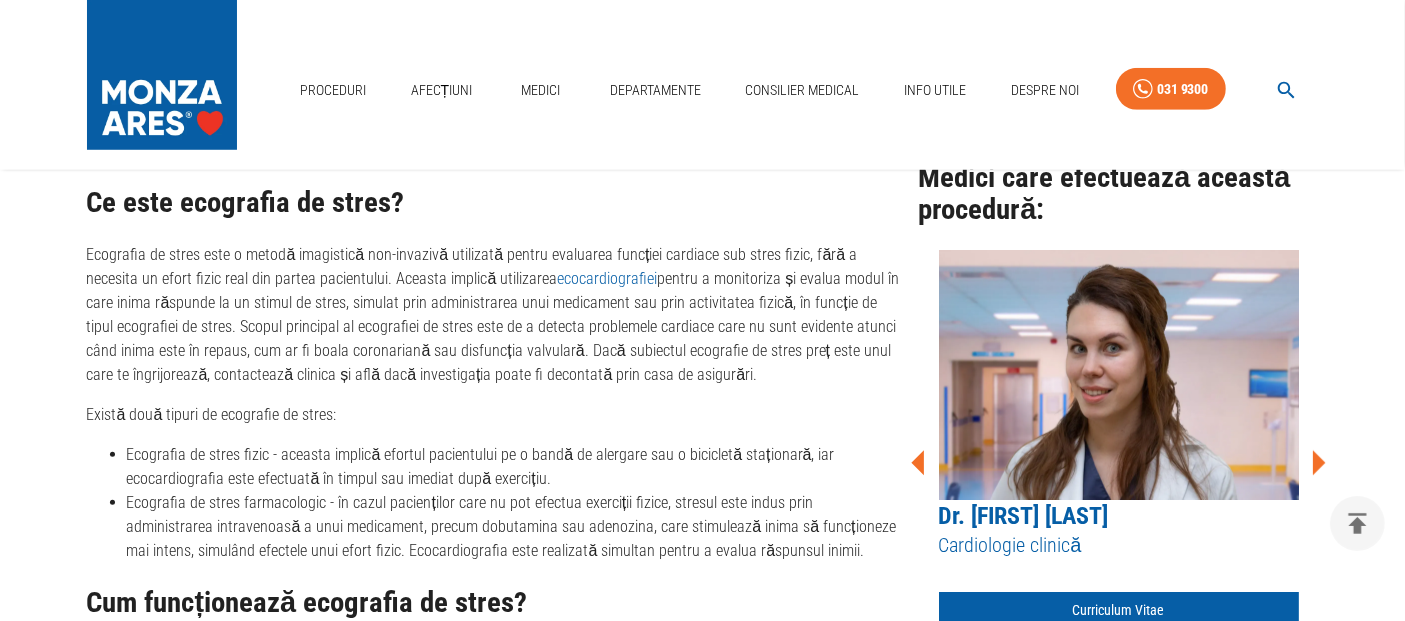 click 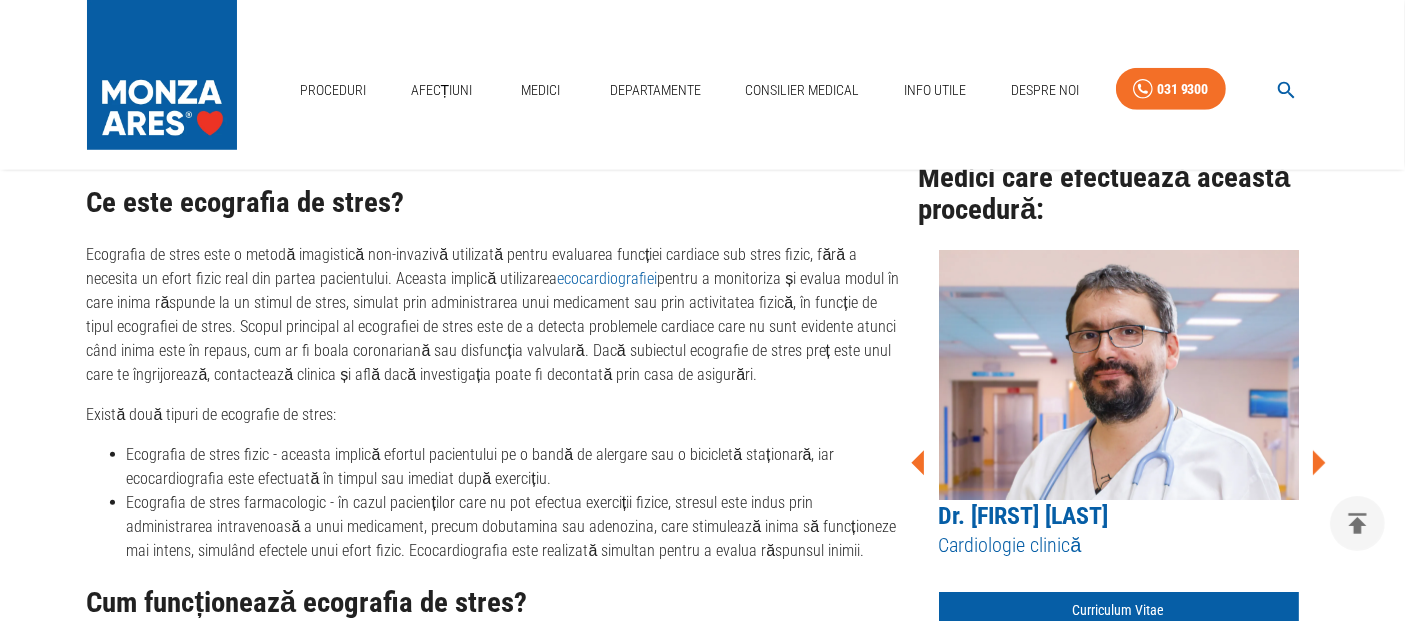 click 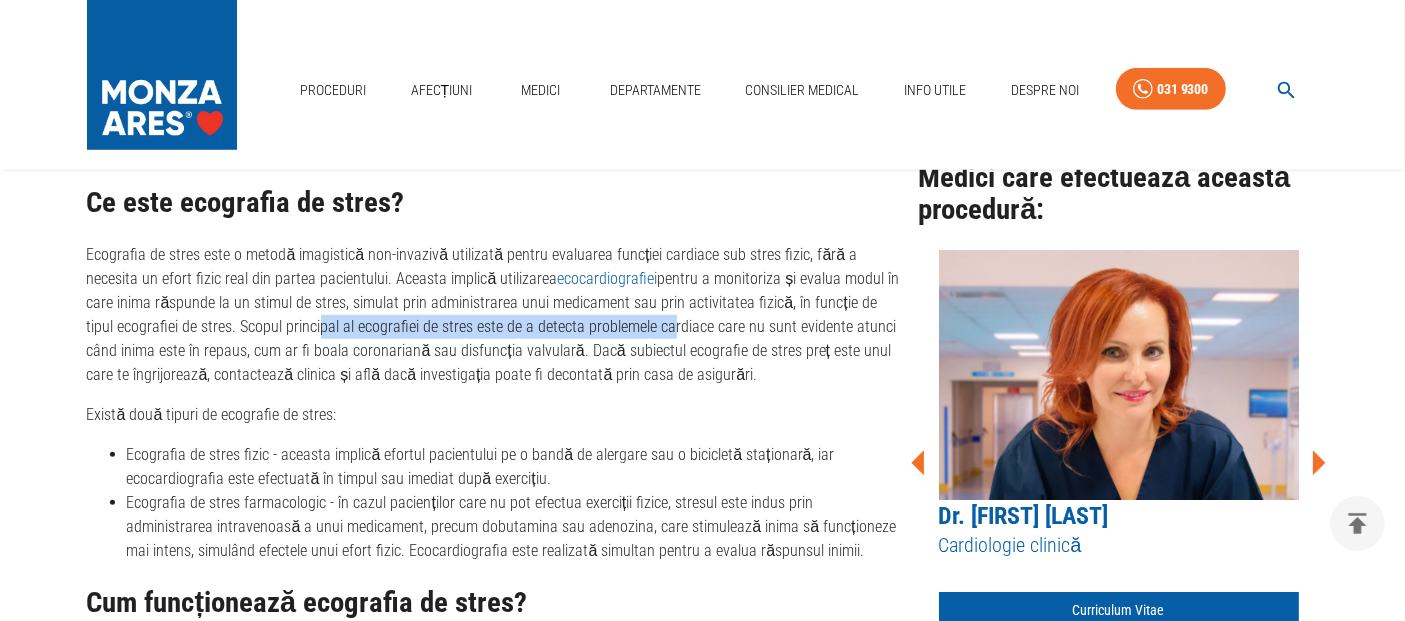 drag, startPoint x: 286, startPoint y: 317, endPoint x: 655, endPoint y: 318, distance: 369.00134 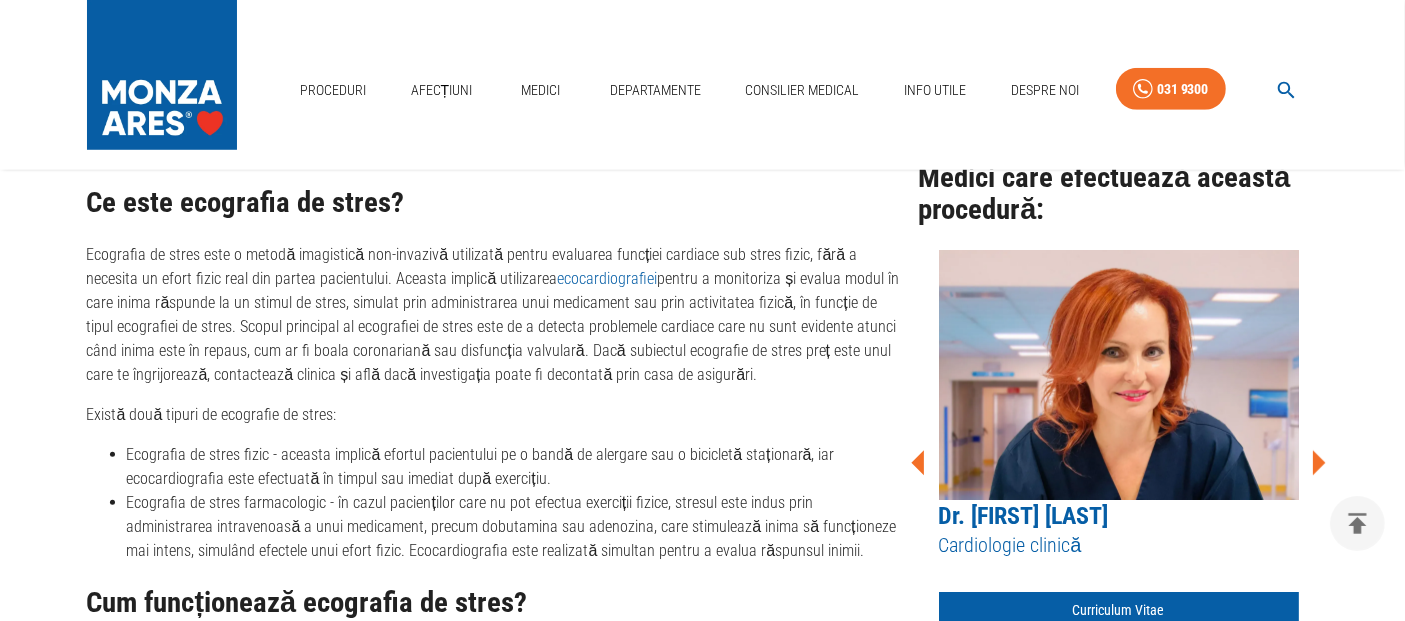 click on "Ecografia de stres este o metodă imagistică non-invazivă utilizată pentru evaluarea funcției cardiace sub stres fizic, fără a necesita un efort fizic real din partea pacientului. Aceasta implică utilizarea ecocardiografiei pentru a monitoriza și evalua modul în care inima răspunde la un stimul de stres, simulat prin administrarea unui medicament sau prin activitatea fizică, în funcție de tipul ecografiei de stres. Scopul principal al ecografiei de stres este de a detecta problemele cardiace care nu sunt evidente atunci când inima este în repaus, cum ar fi boala coronariană sau disfuncția valvulară. Dacă subiectul ecografie de stres preț este unul care te îngrijorează, contactează clinica și află dacă investigația poate fi decontată prin casa de asigurări." at bounding box center (495, 315) 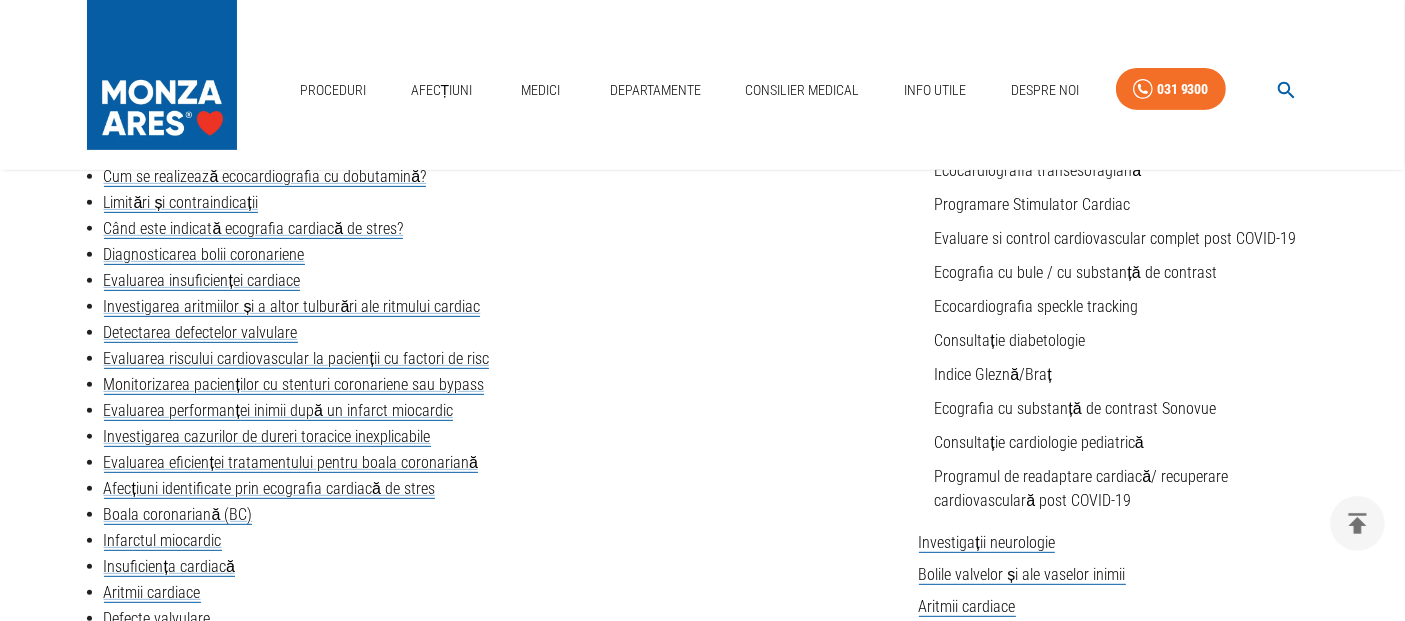 scroll, scrollTop: 0, scrollLeft: 0, axis: both 